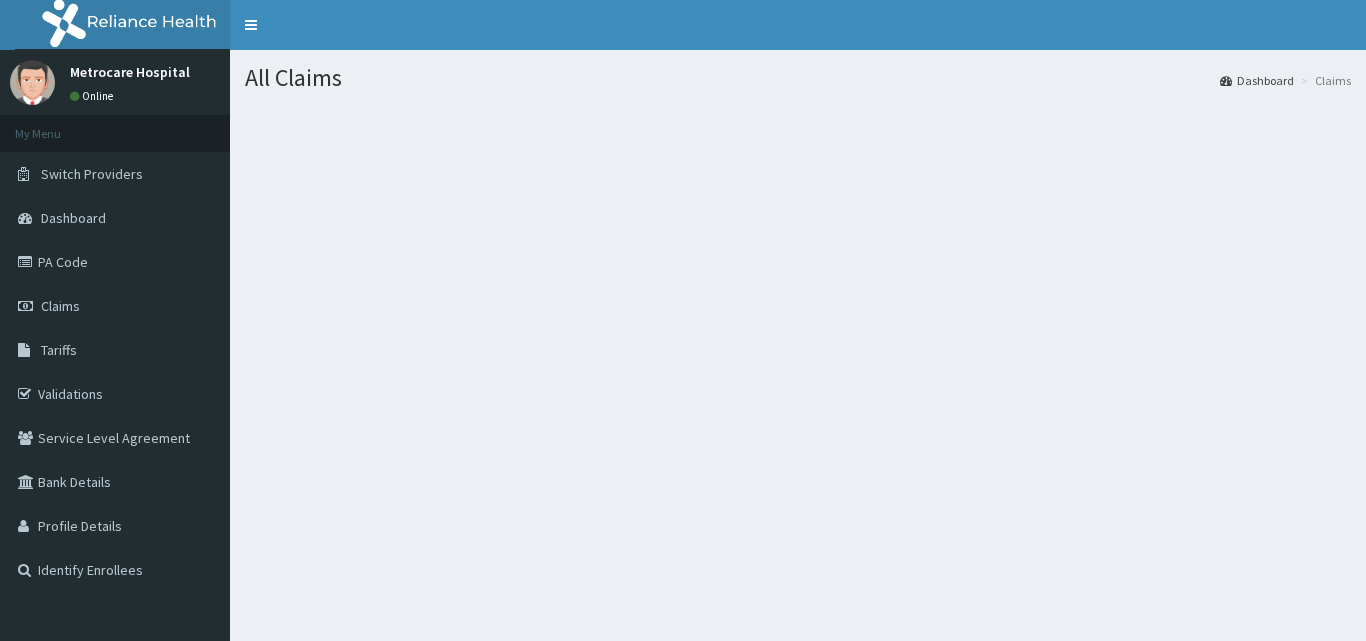 scroll, scrollTop: 0, scrollLeft: 0, axis: both 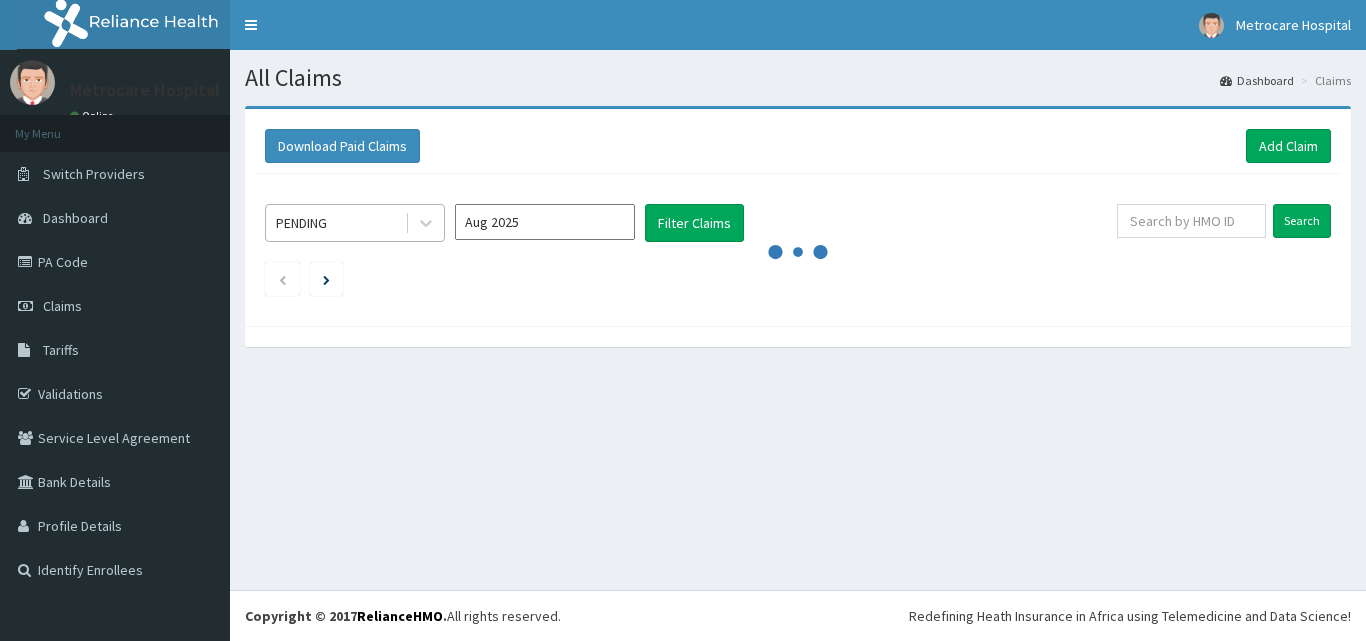 click on "PENDING" at bounding box center [335, 223] 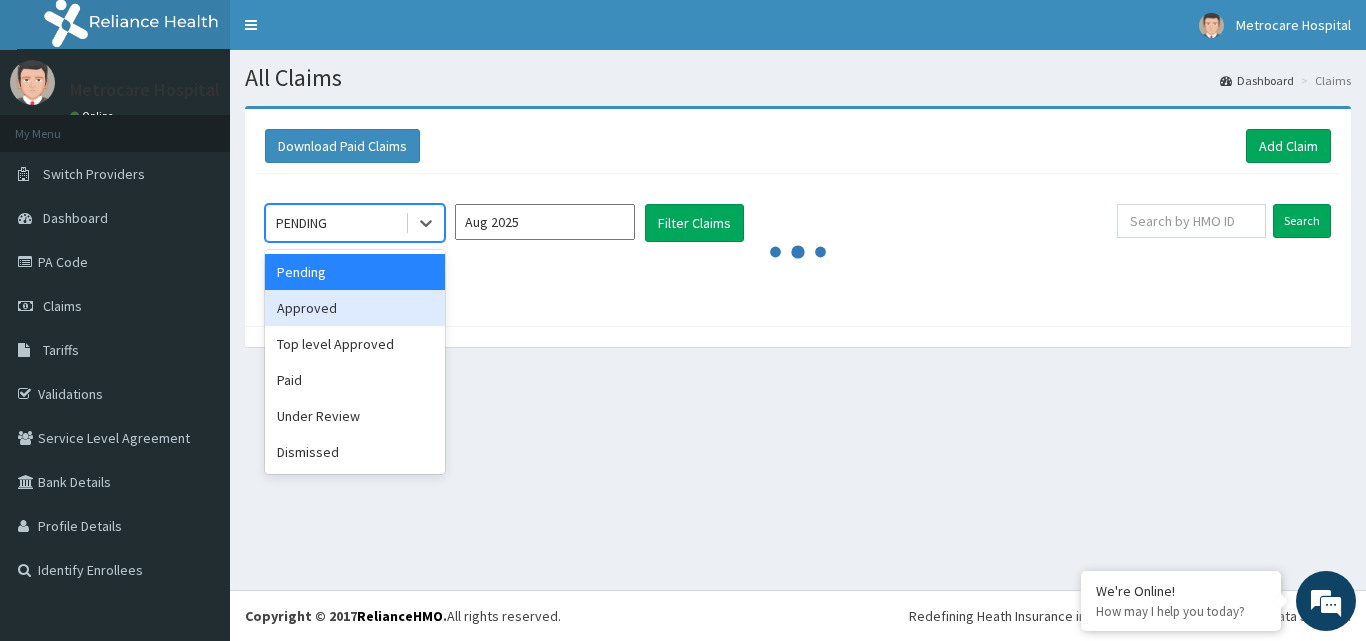 click on "Approved" at bounding box center (355, 308) 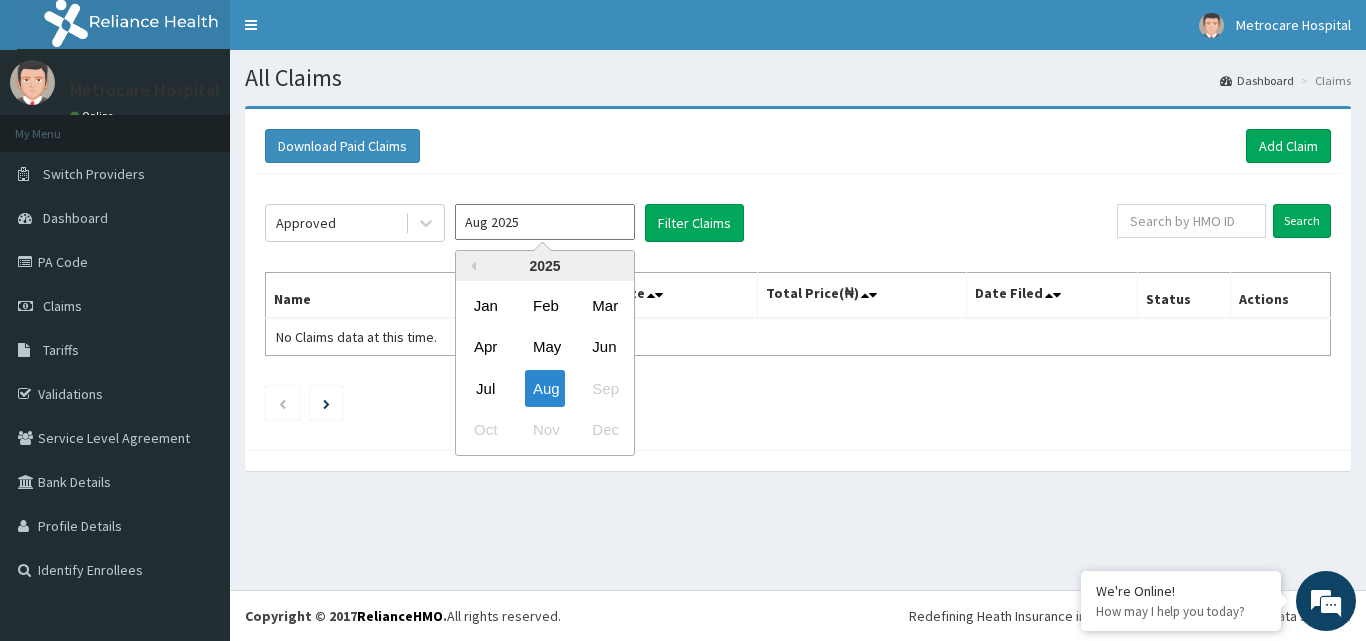 click on "Aug 2025" at bounding box center (545, 222) 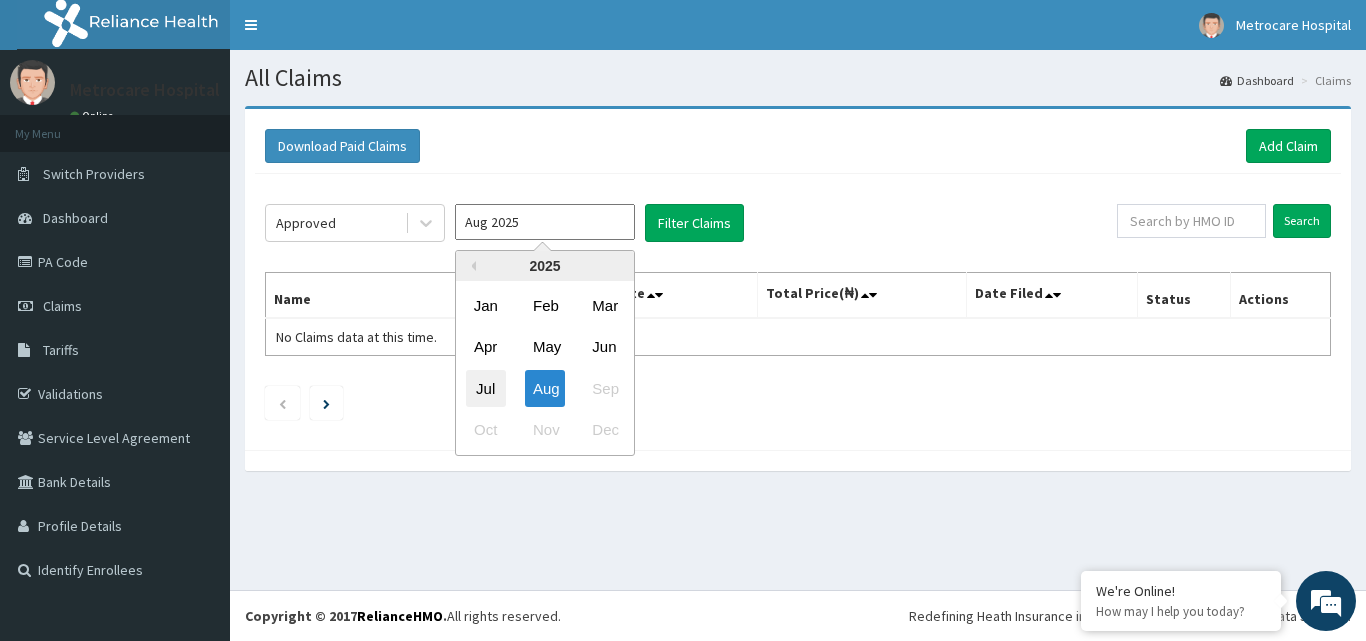 click on "Jul" at bounding box center [486, 388] 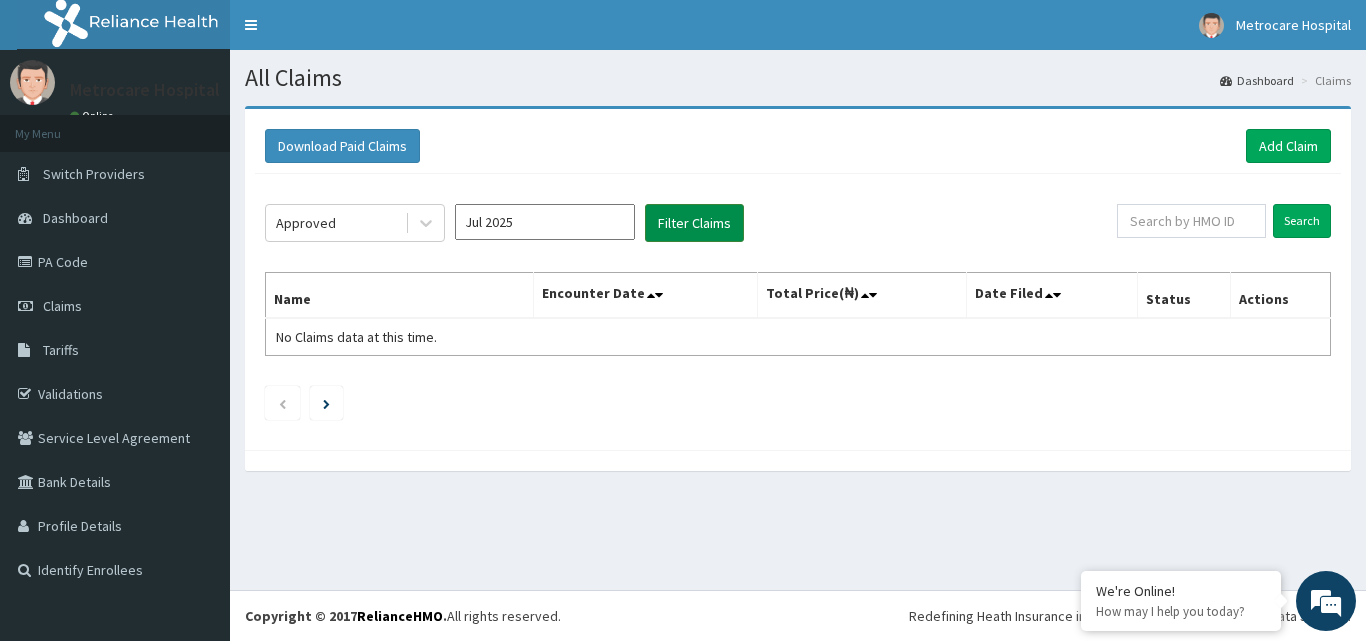 click on "Filter Claims" at bounding box center (694, 223) 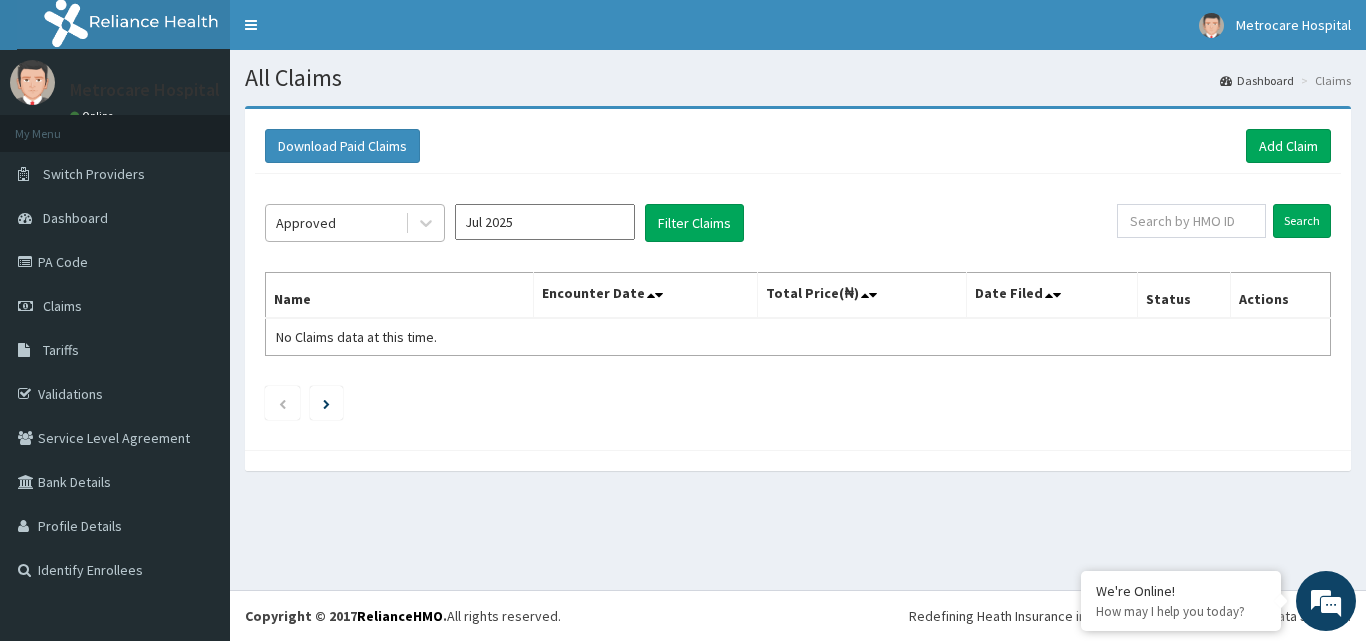 click on "Approved" at bounding box center [335, 223] 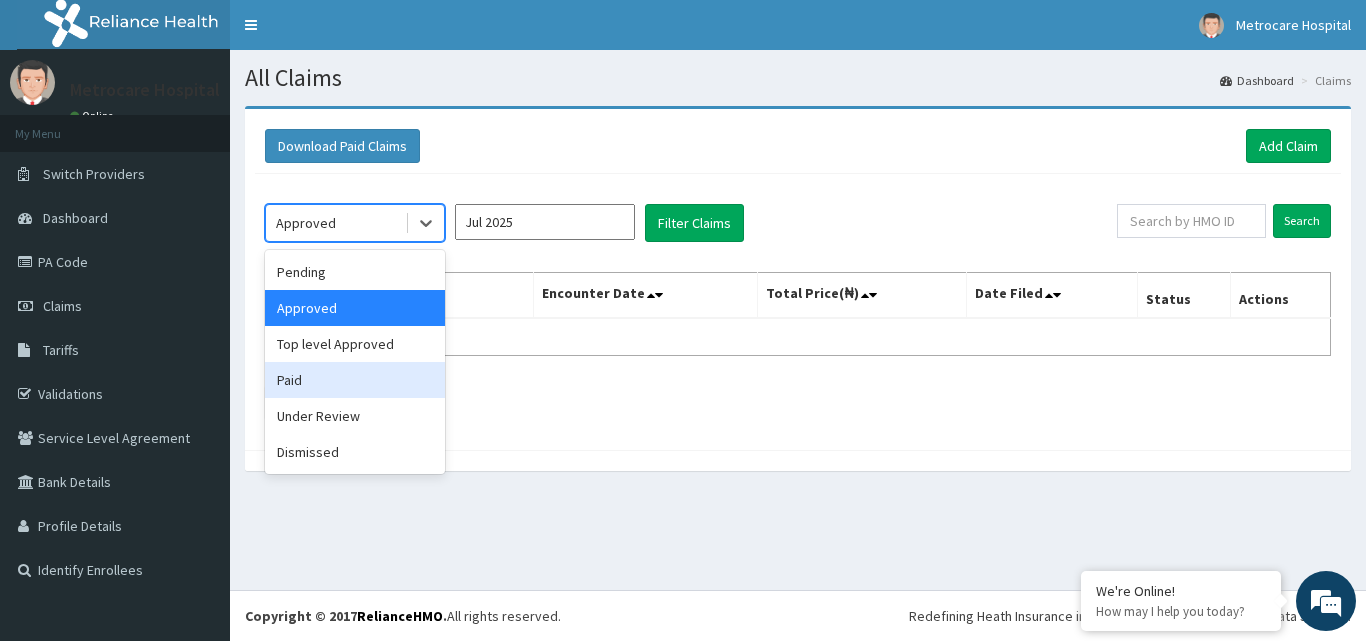 click on "Paid" at bounding box center (355, 380) 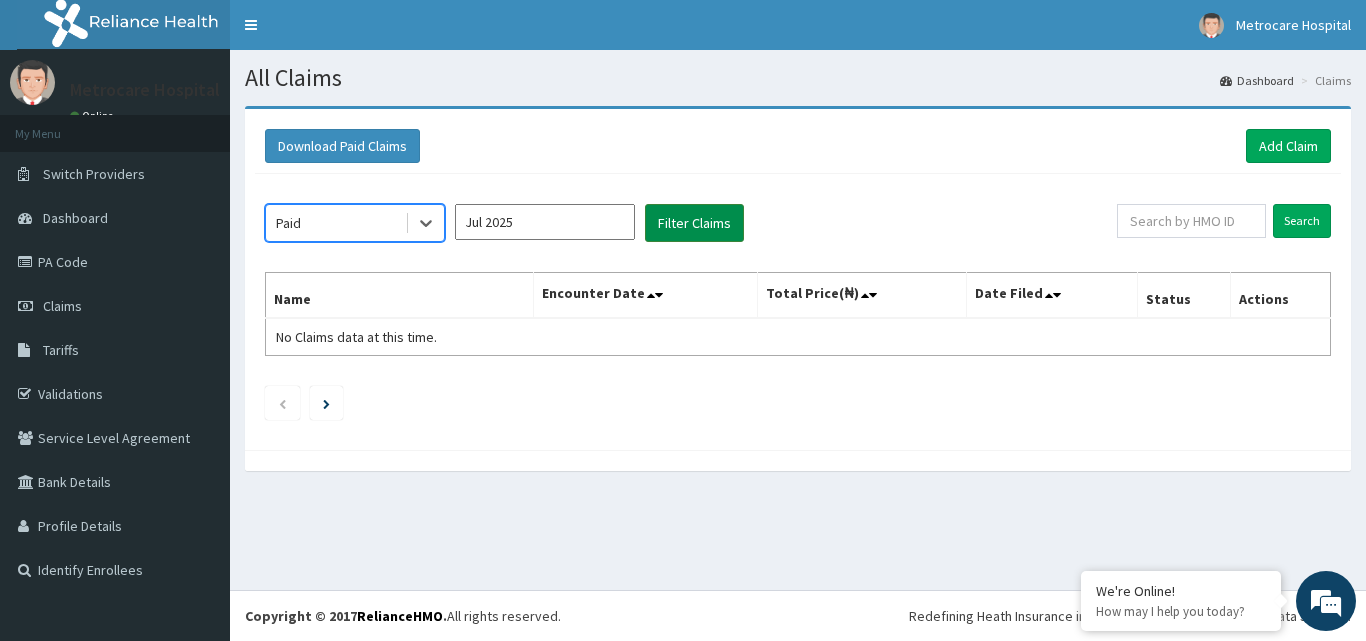 click on "Filter Claims" at bounding box center (694, 223) 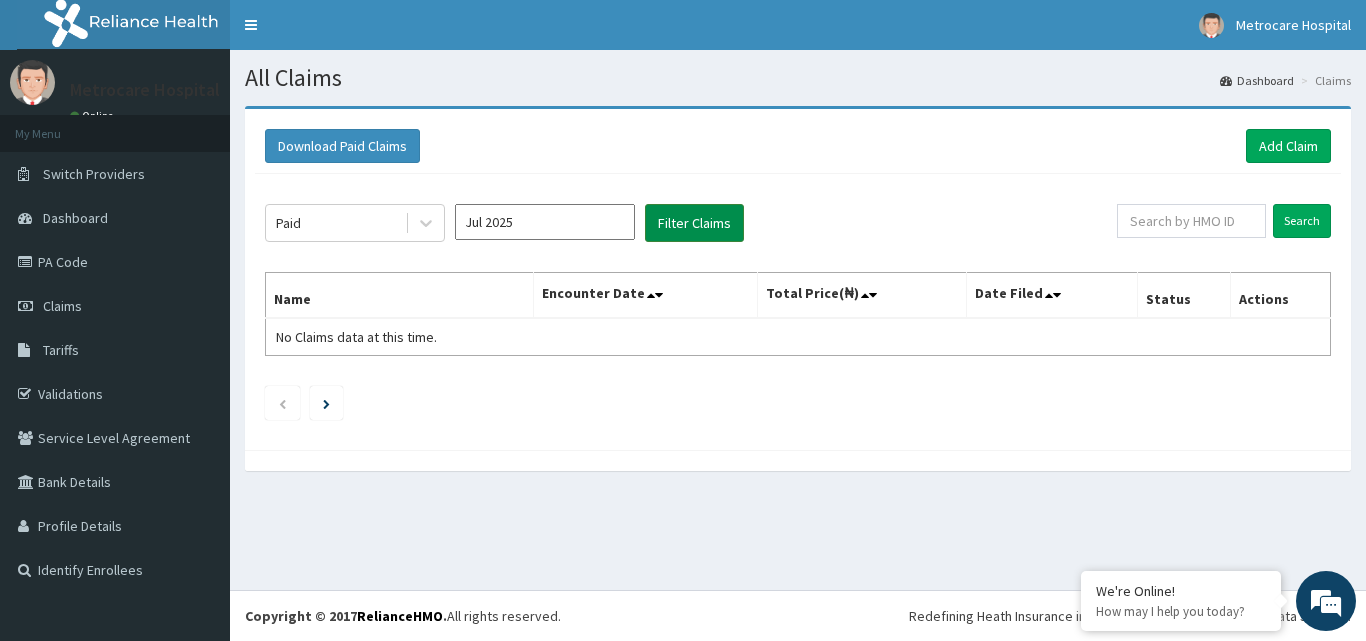 click on "Filter Claims" at bounding box center [694, 223] 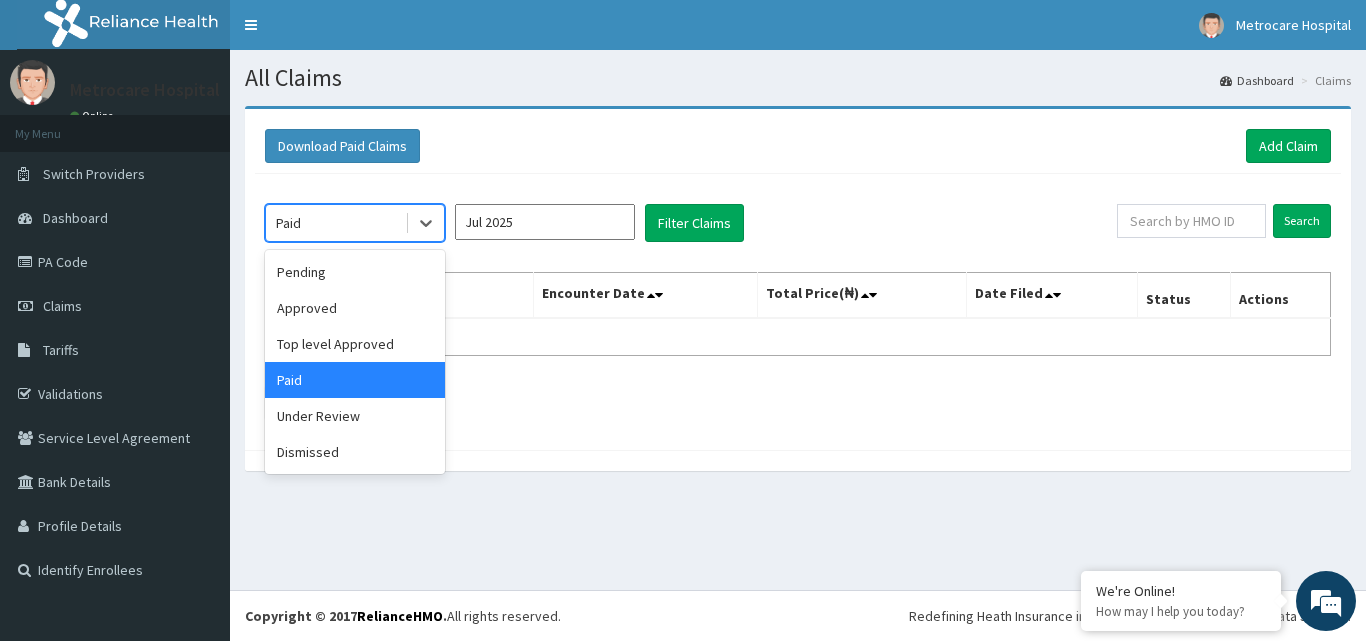 click on "Paid" at bounding box center (335, 223) 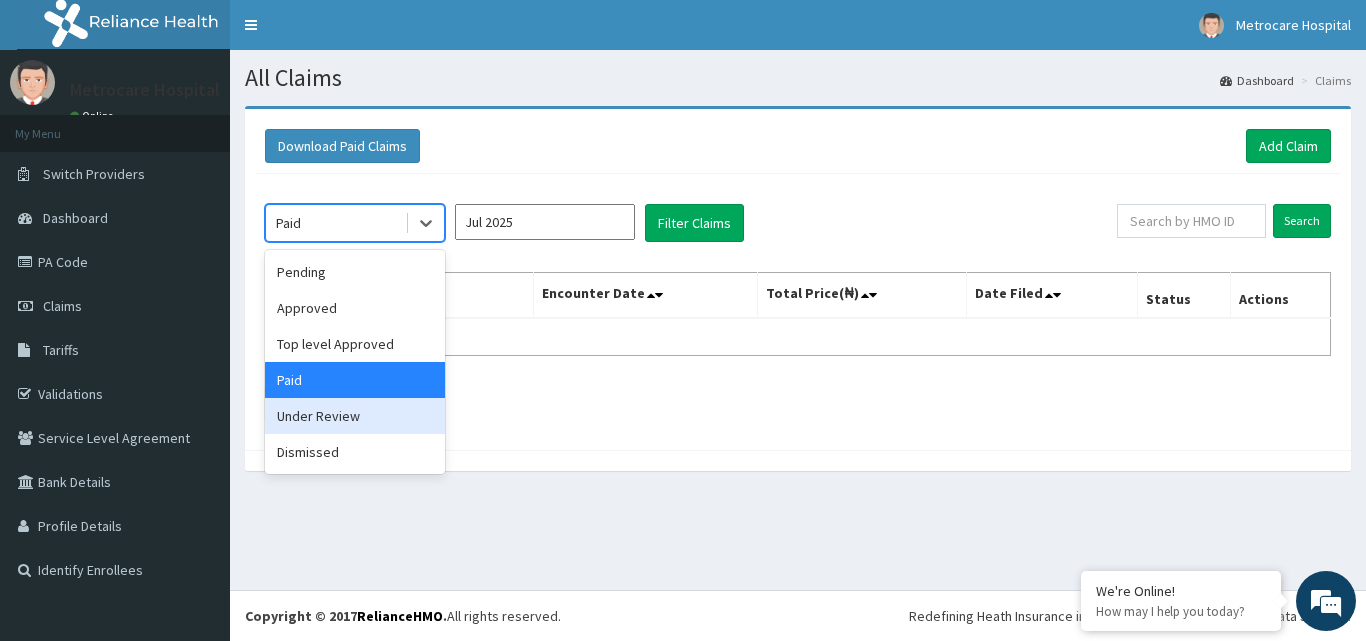 click on "Under Review" at bounding box center [355, 416] 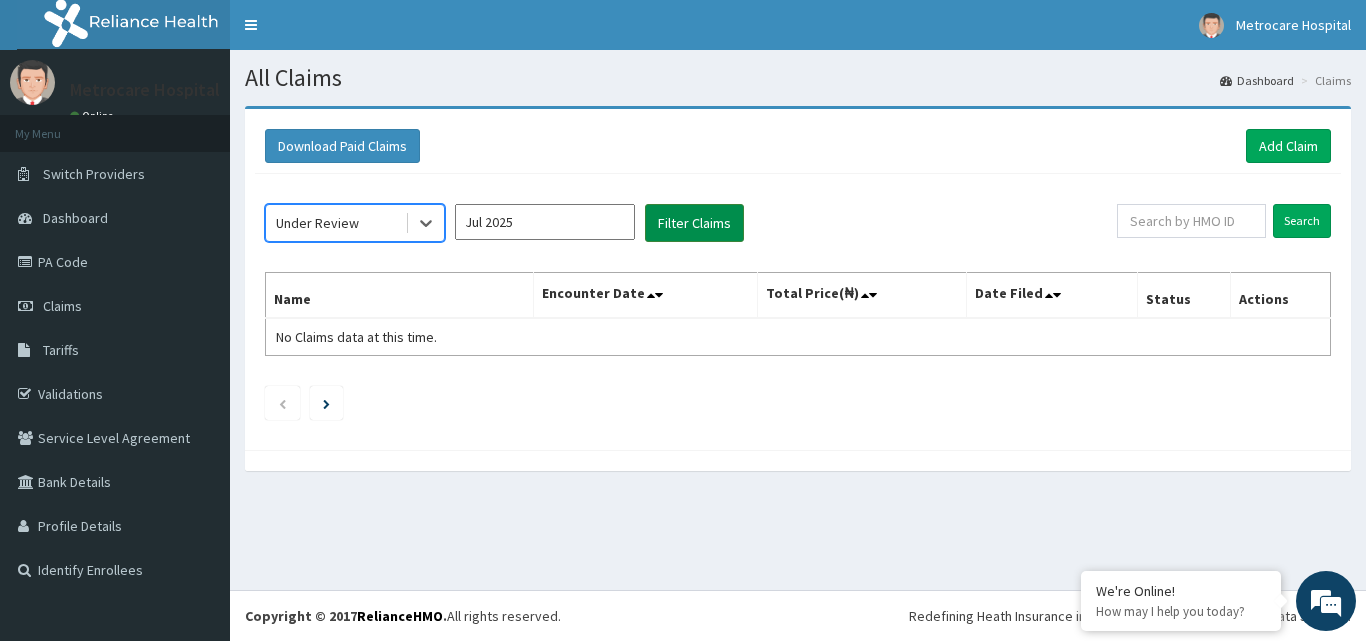 click on "Filter Claims" at bounding box center [694, 223] 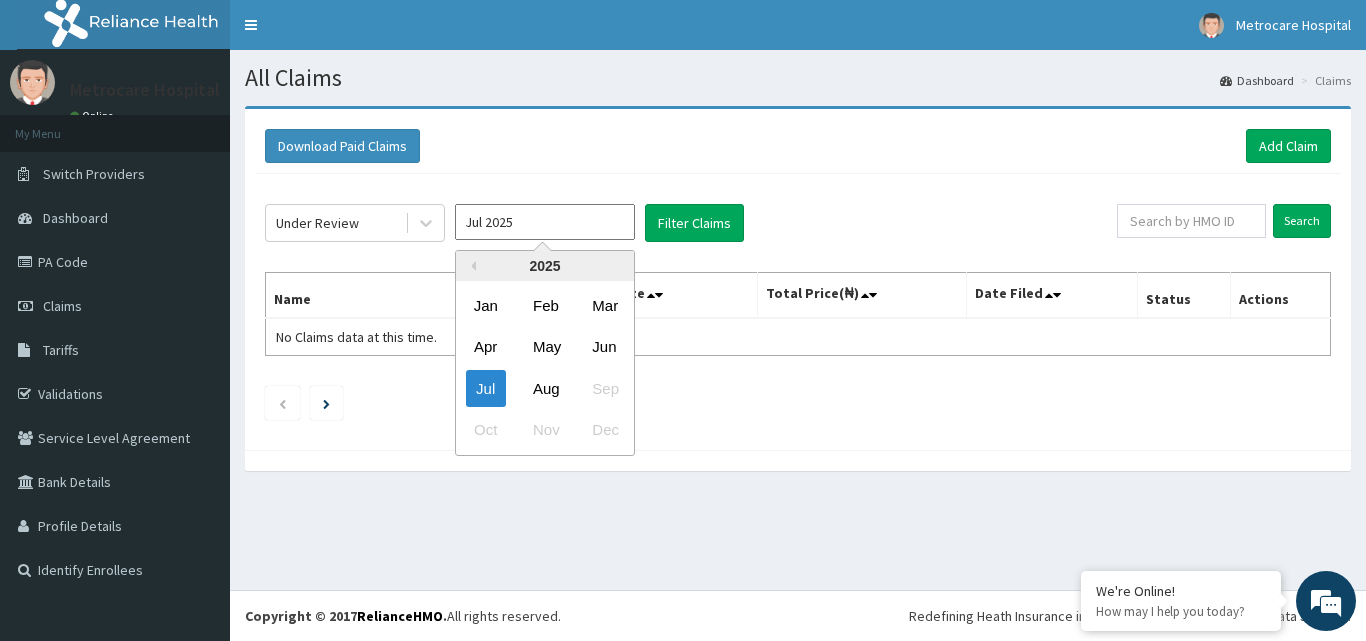 click on "Jul 2025" at bounding box center (545, 222) 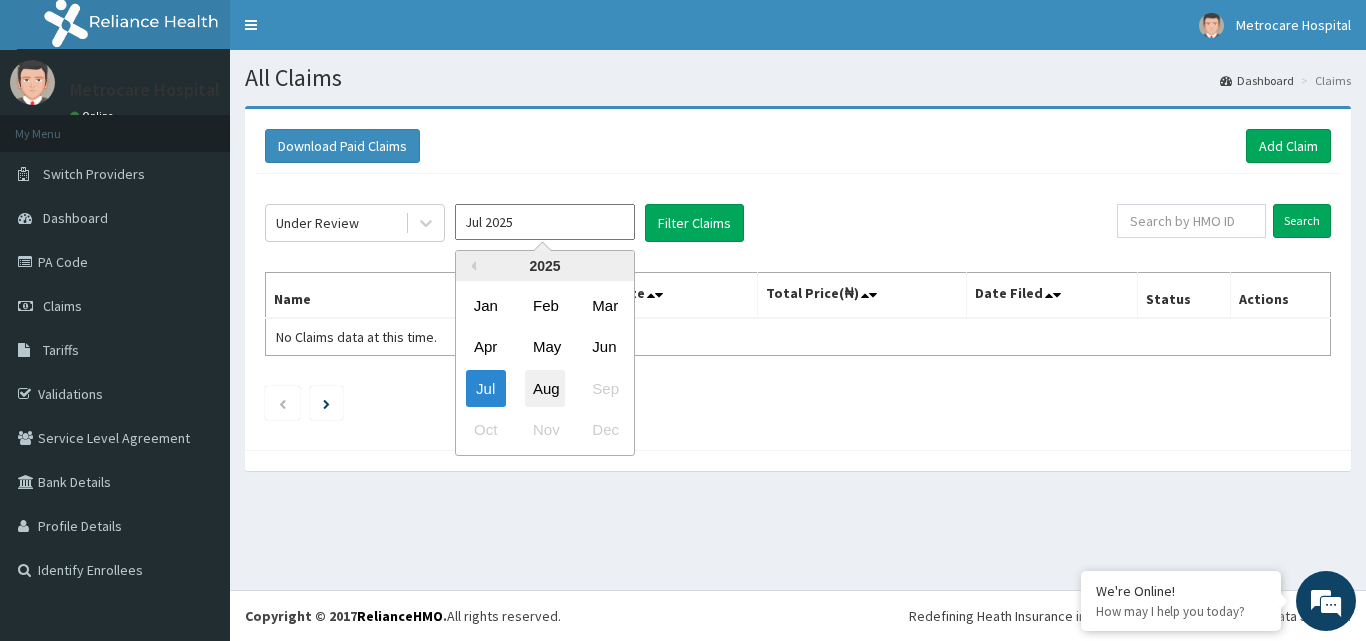 click on "Aug" at bounding box center [545, 388] 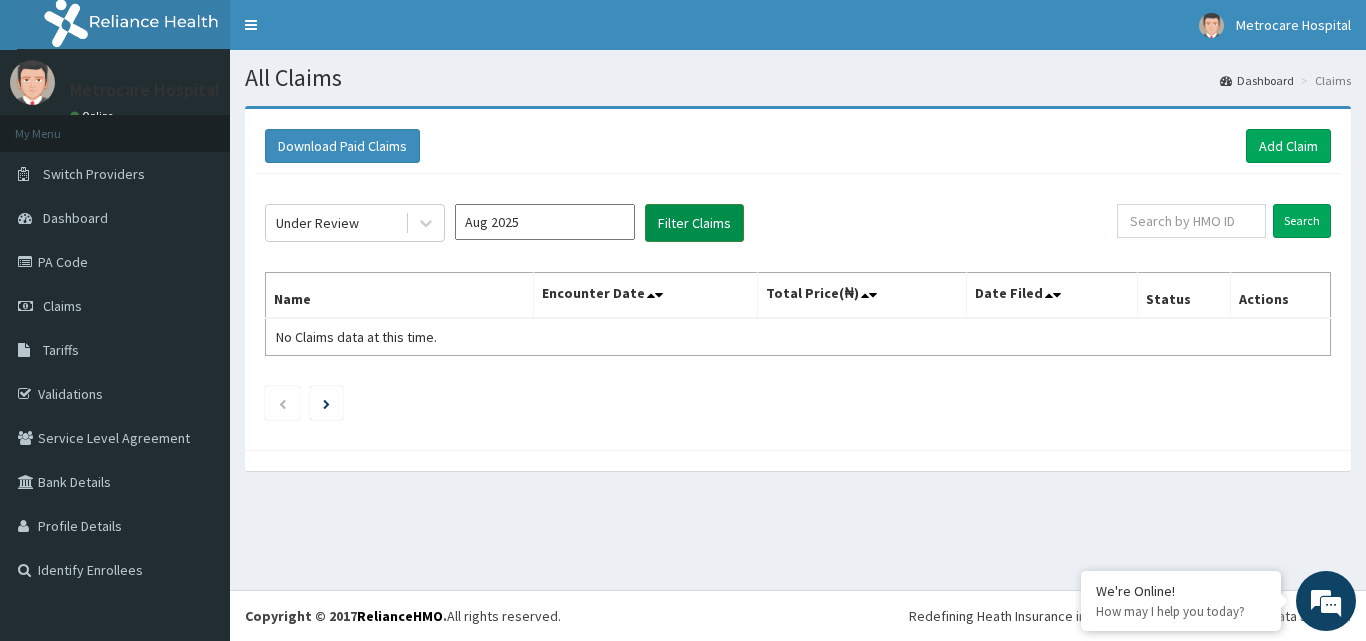 click on "Filter Claims" at bounding box center [694, 223] 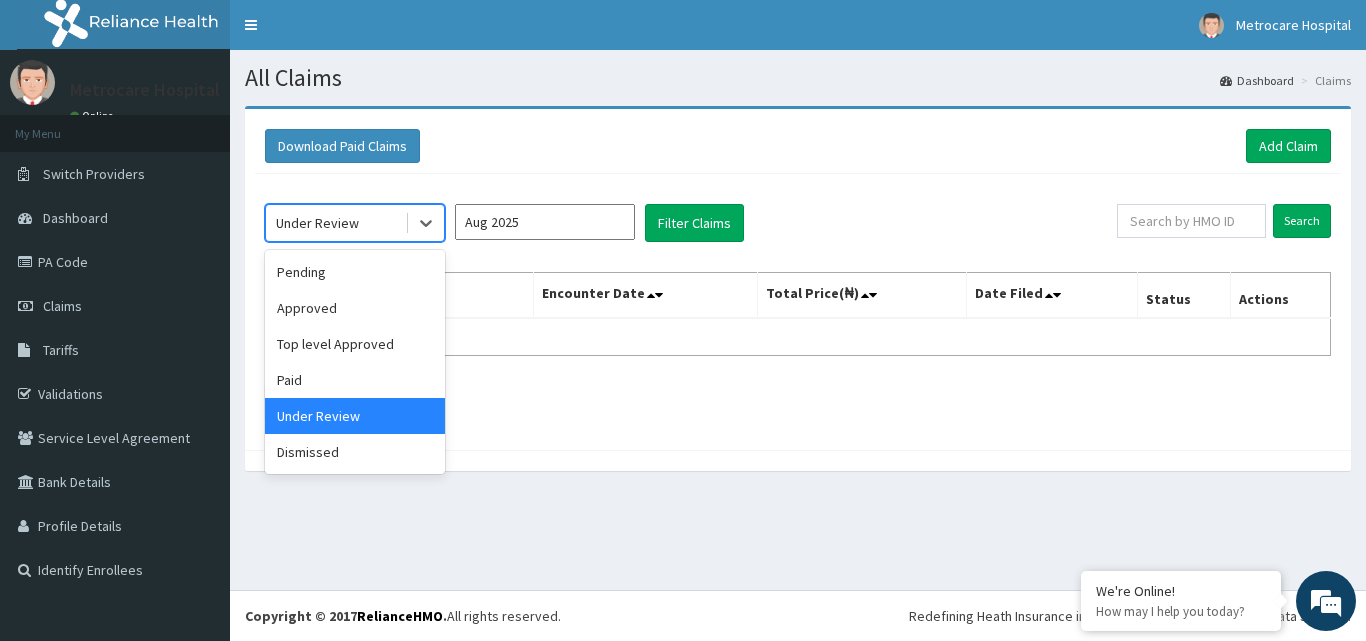 click on "Under Review" at bounding box center [317, 223] 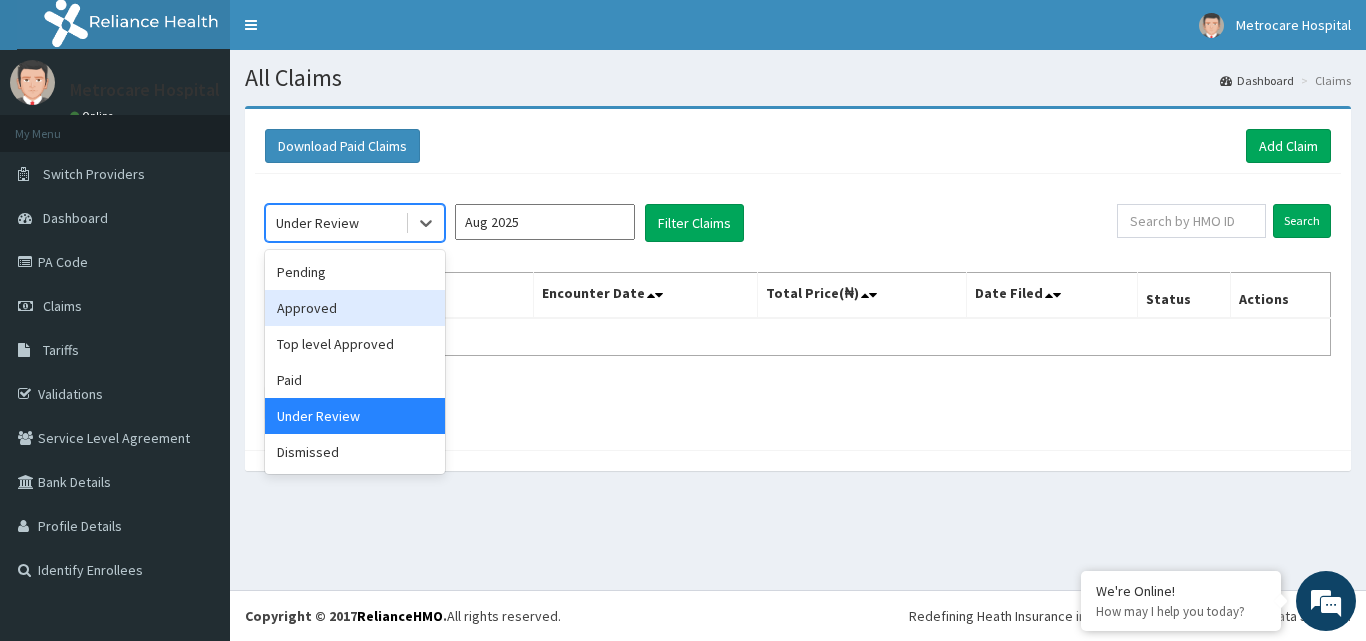 click on "Approved" at bounding box center (355, 308) 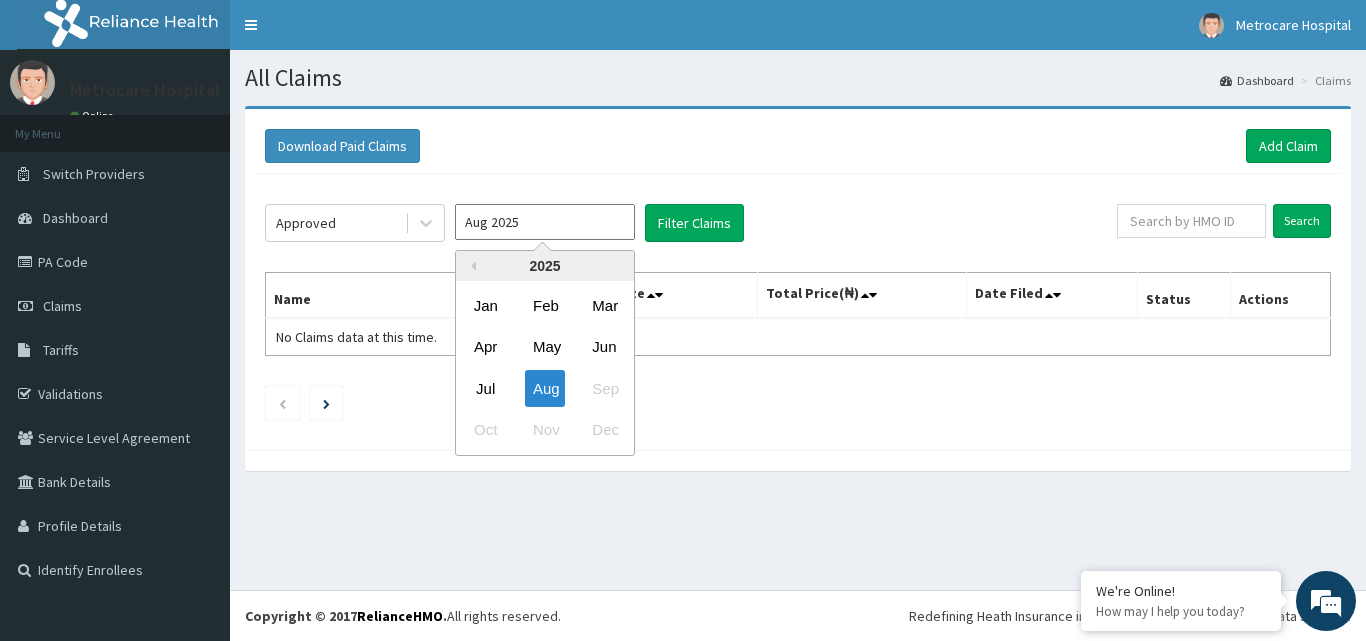 click on "Aug 2025" at bounding box center [545, 222] 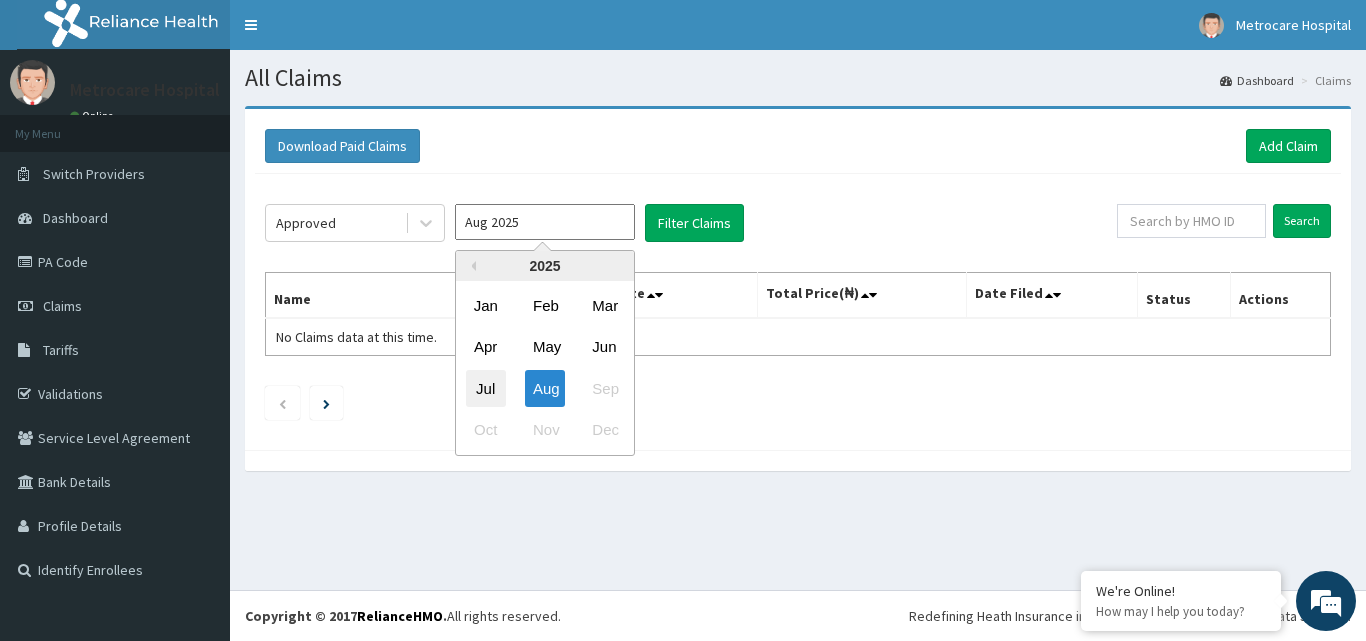 click on "Jul" at bounding box center [486, 388] 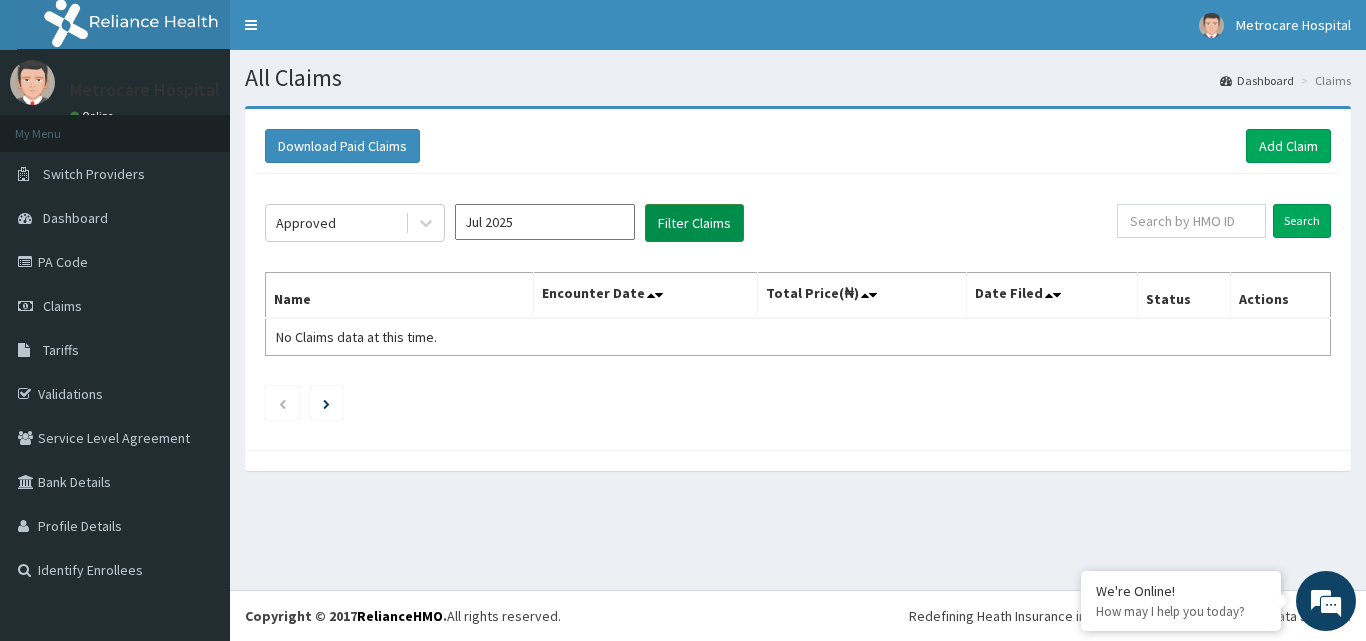 click on "Filter Claims" at bounding box center [694, 223] 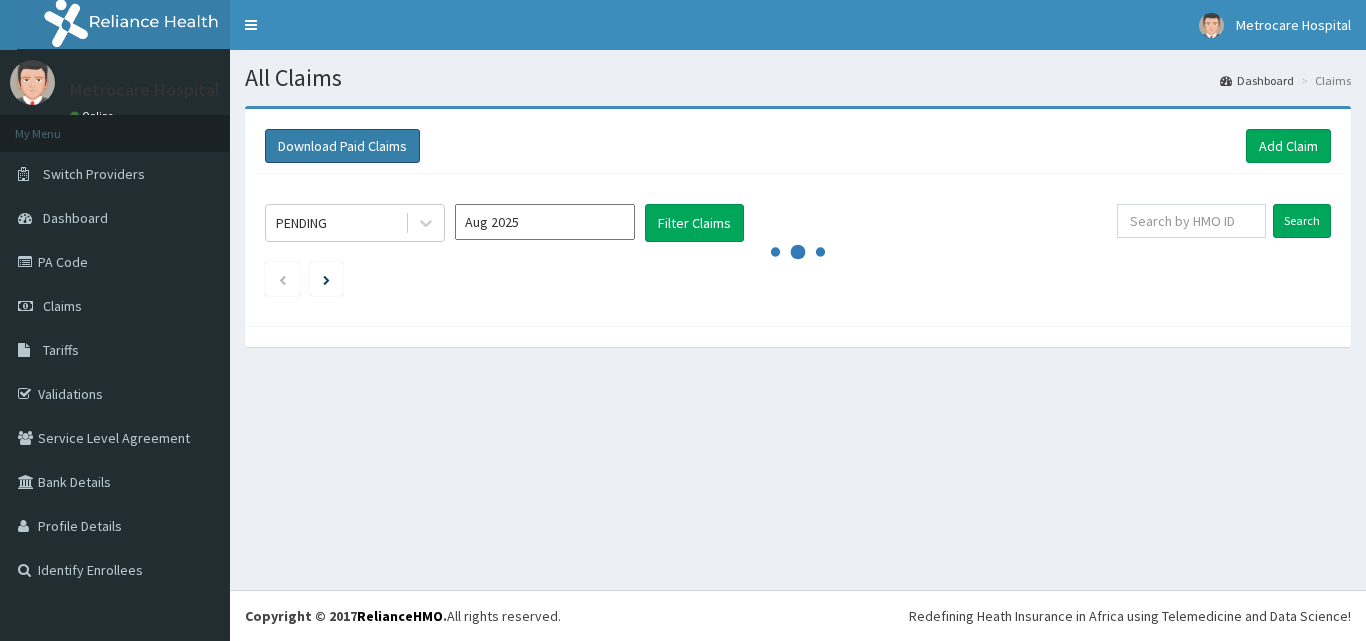 scroll, scrollTop: 0, scrollLeft: 0, axis: both 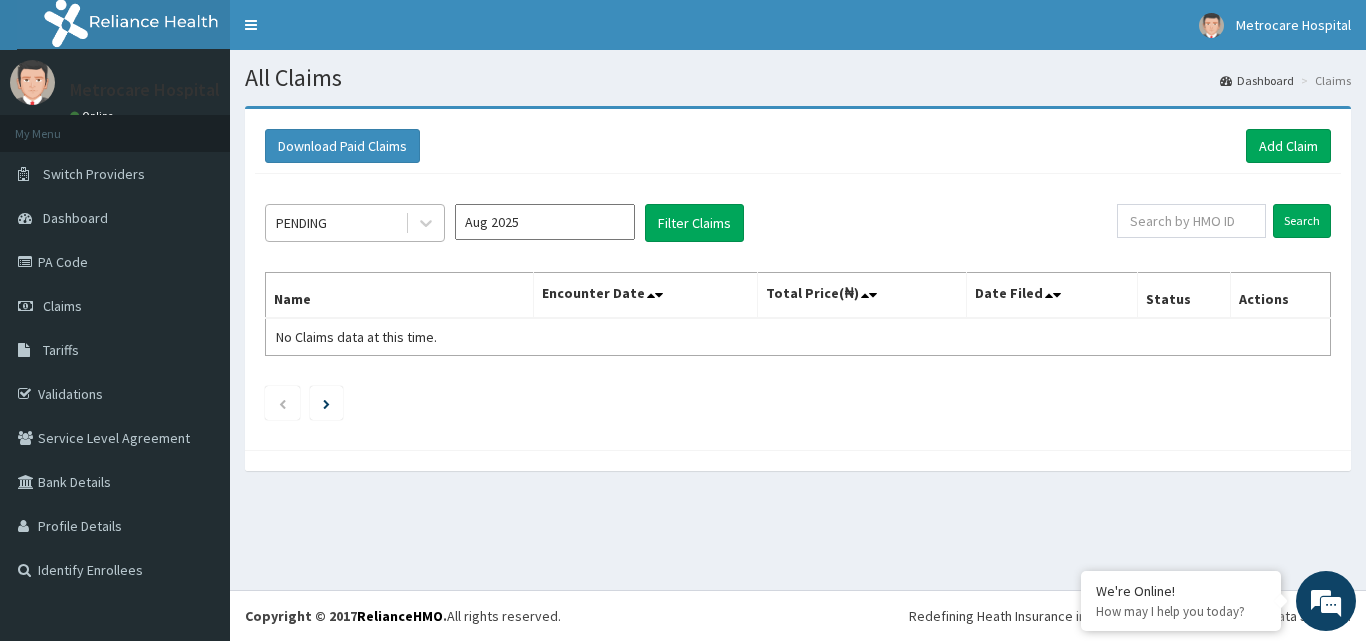 click on "PENDING" at bounding box center [335, 223] 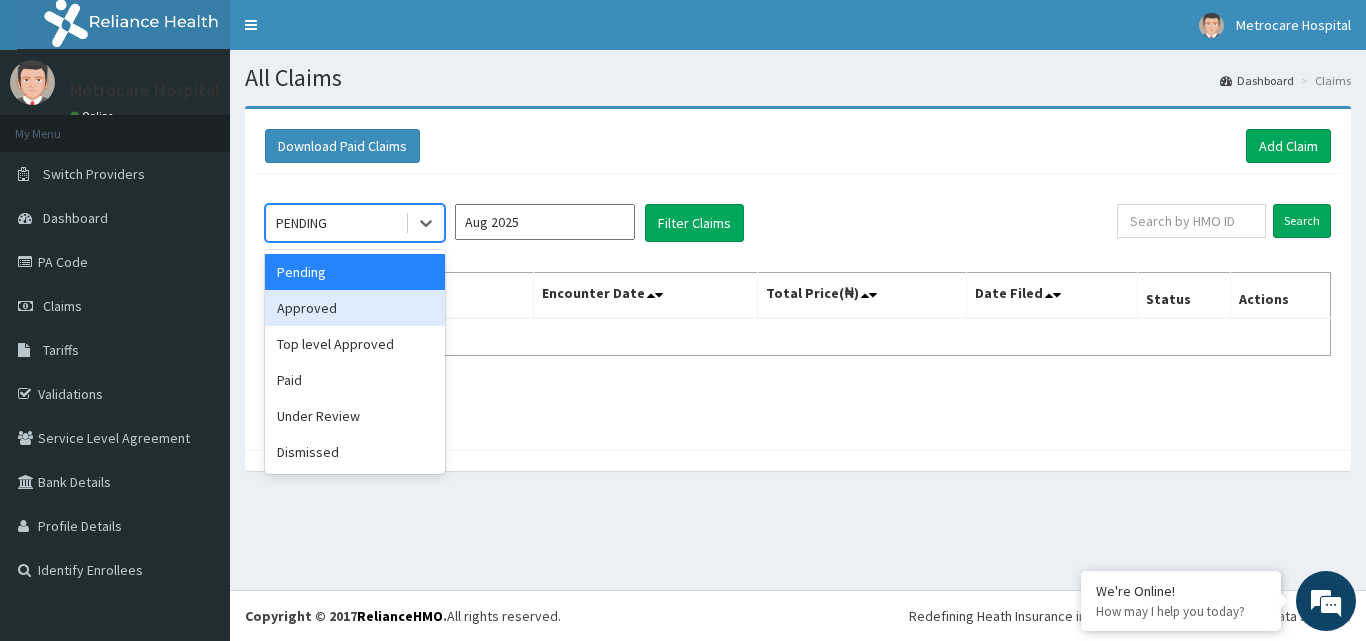 click on "Approved" at bounding box center (355, 308) 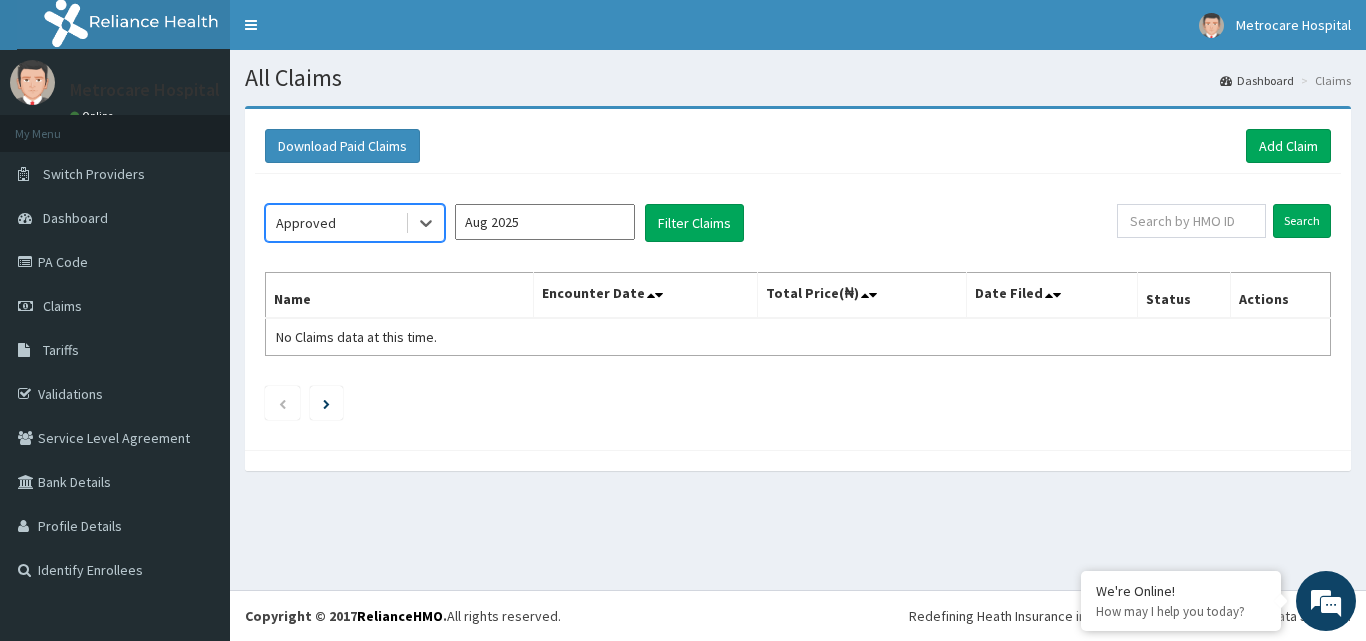 click on "Aug 2025" at bounding box center (545, 222) 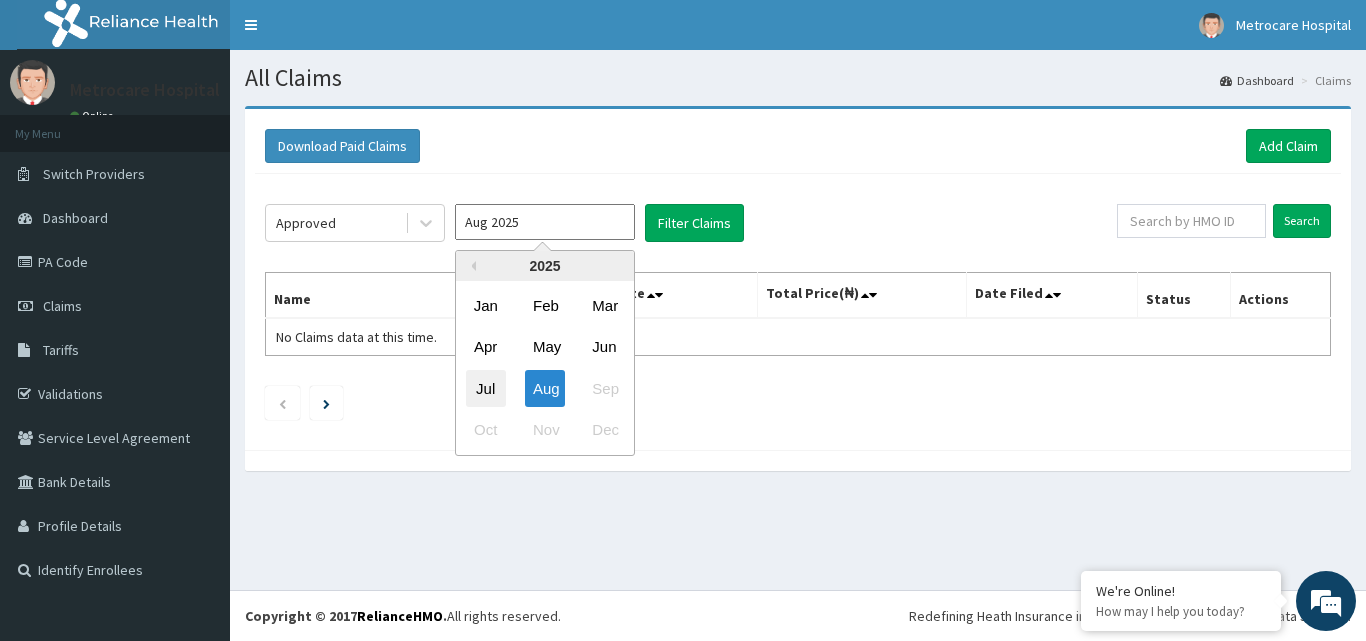 click on "Jul" at bounding box center [486, 388] 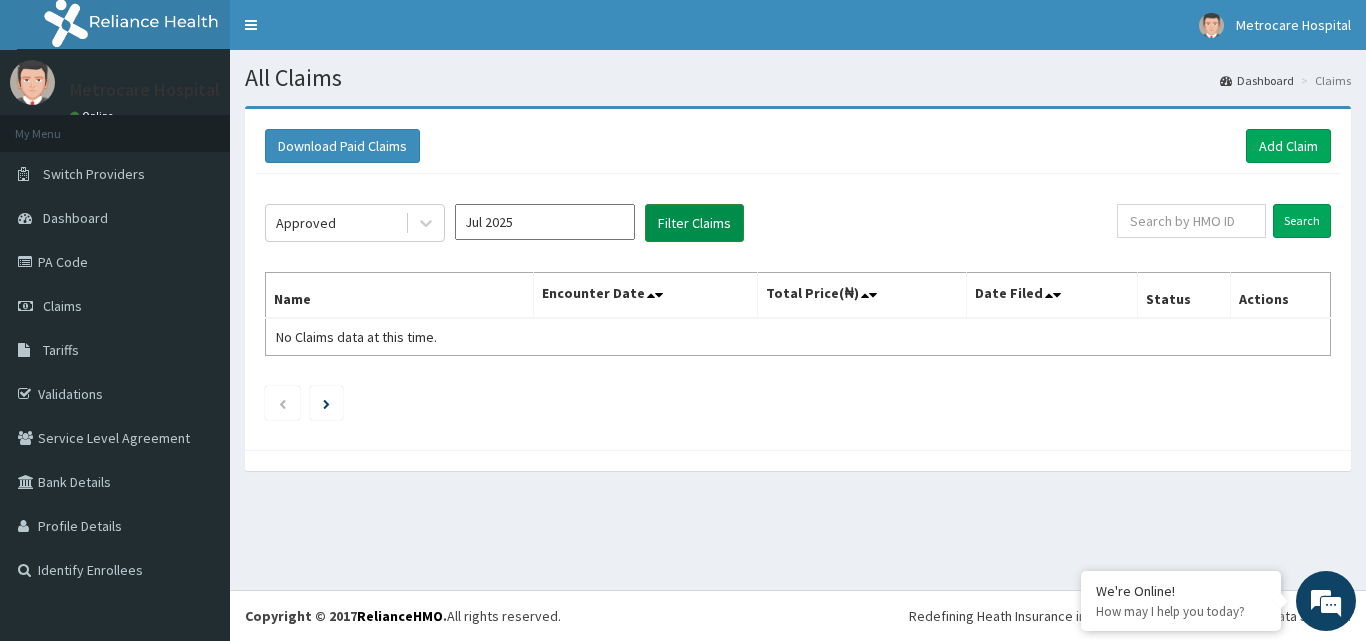 click on "Filter Claims" at bounding box center (694, 223) 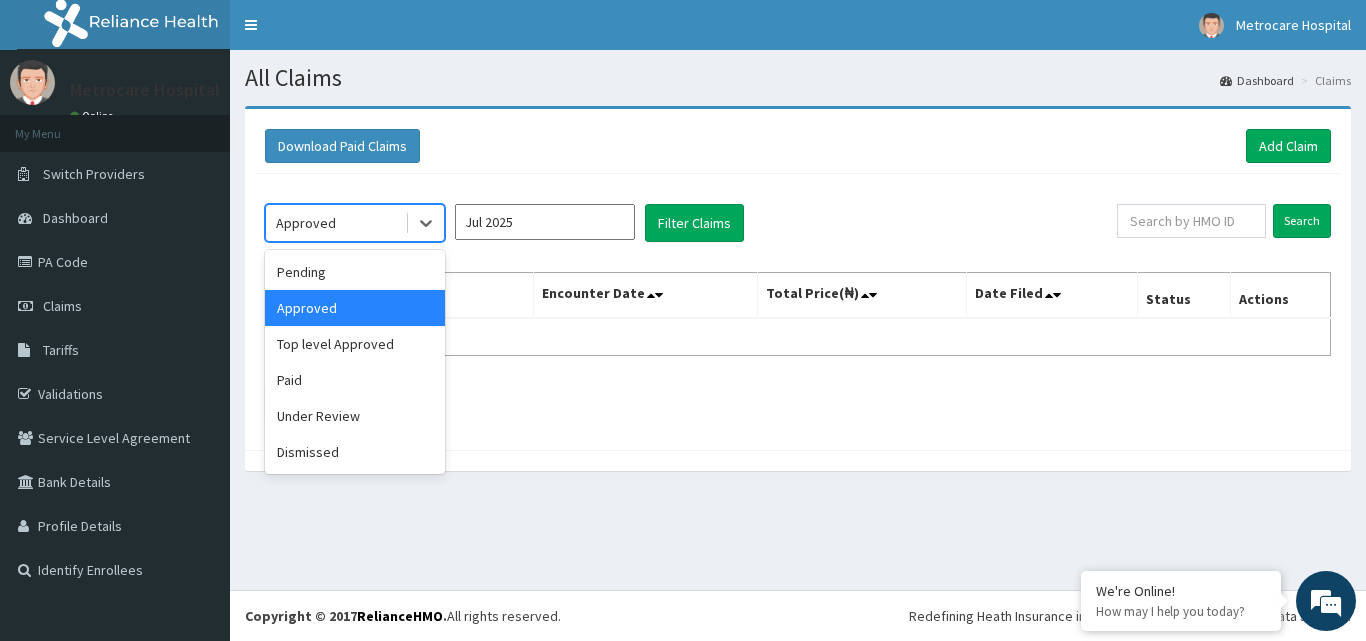 click on "Approved" at bounding box center (335, 223) 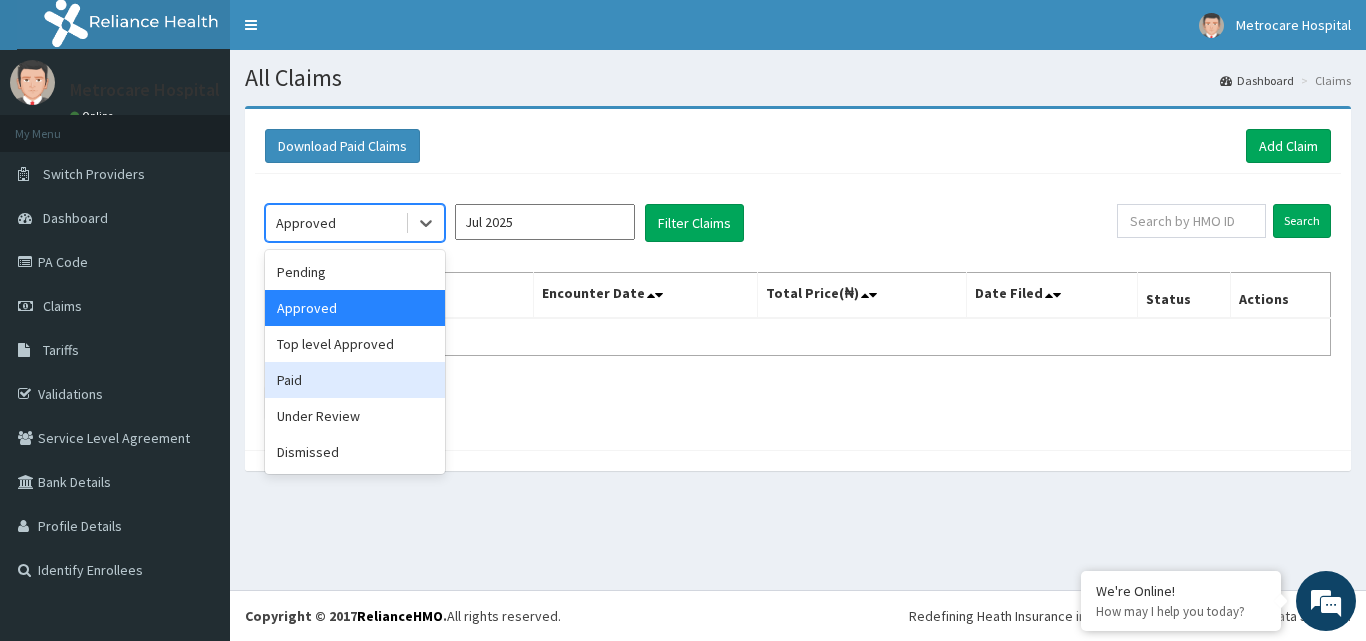 click on "Paid" at bounding box center (355, 380) 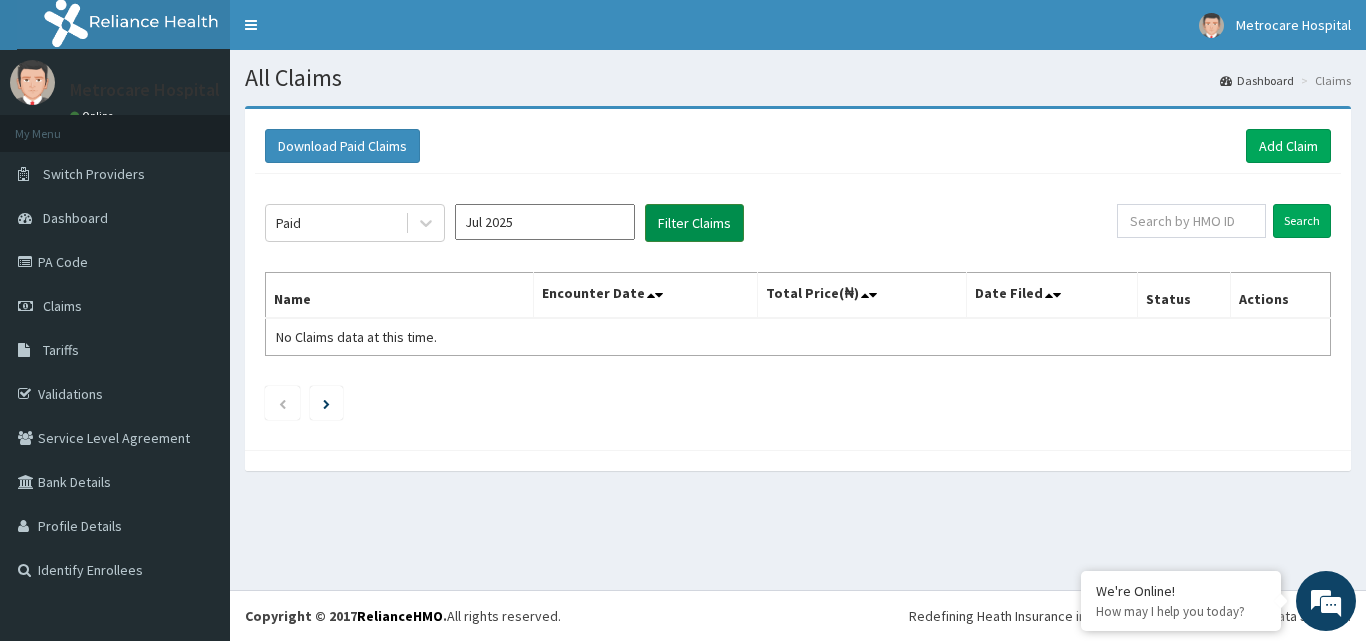 click on "Filter Claims" at bounding box center (694, 223) 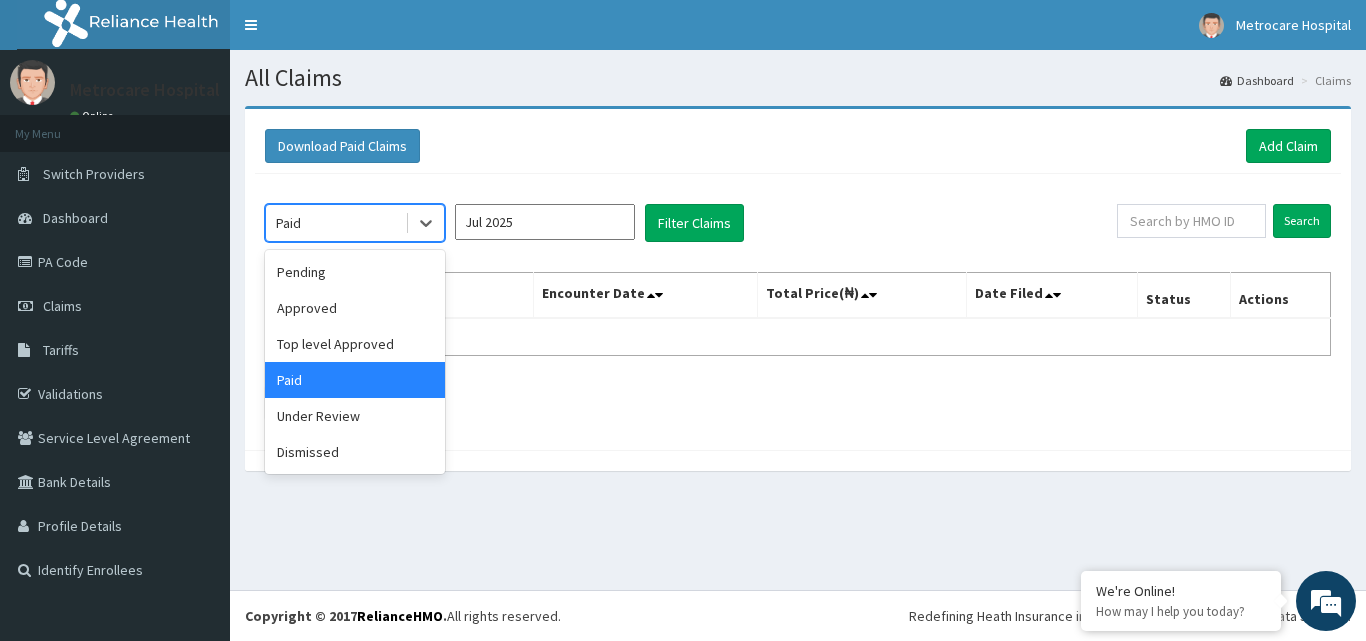 click on "Paid" at bounding box center (335, 223) 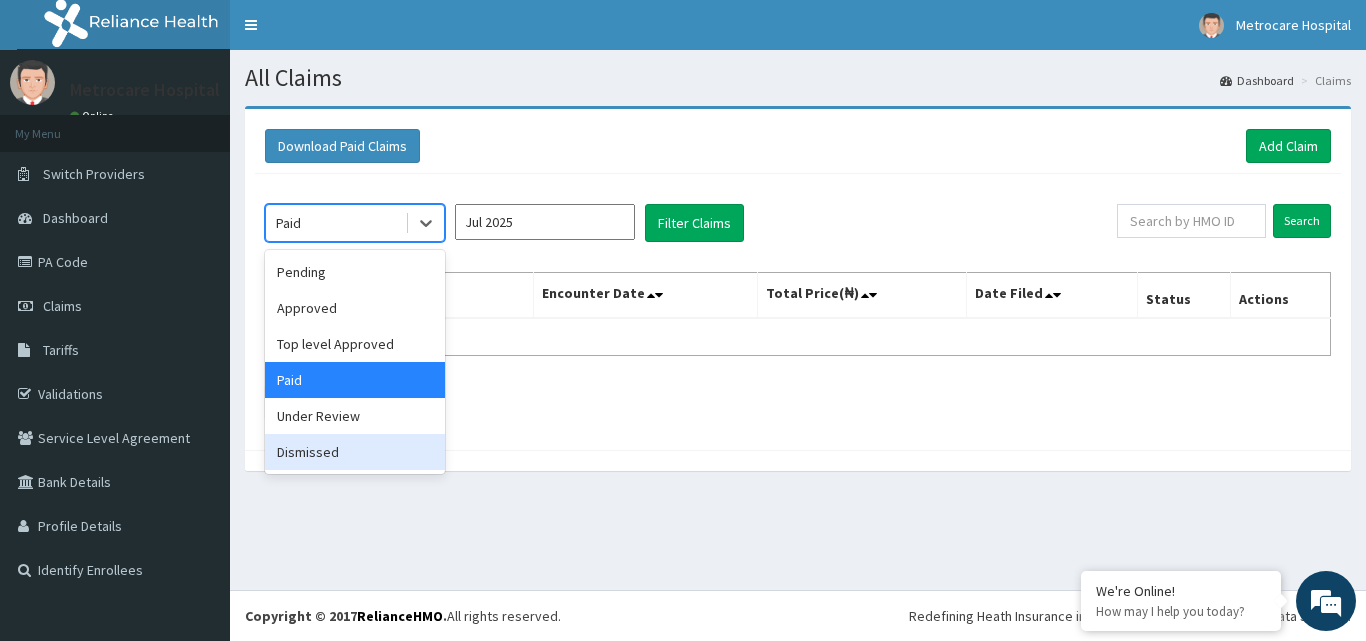 click on "Dismissed" at bounding box center [355, 452] 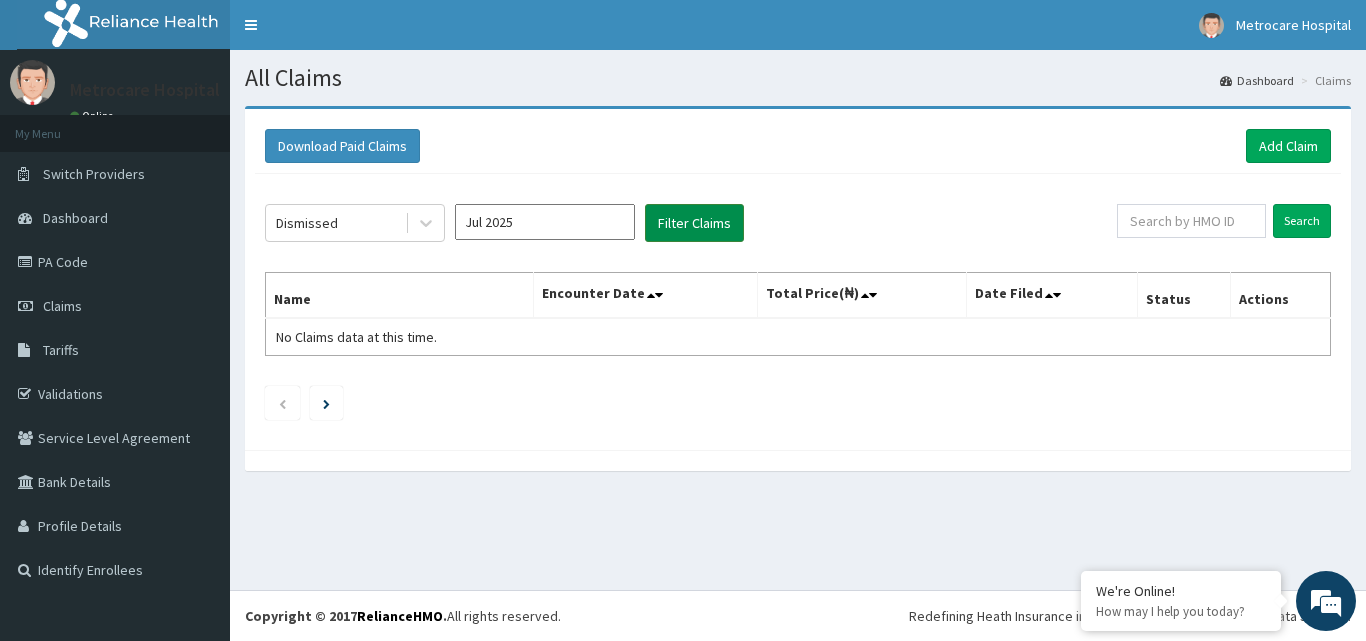 click on "Filter Claims" at bounding box center [694, 223] 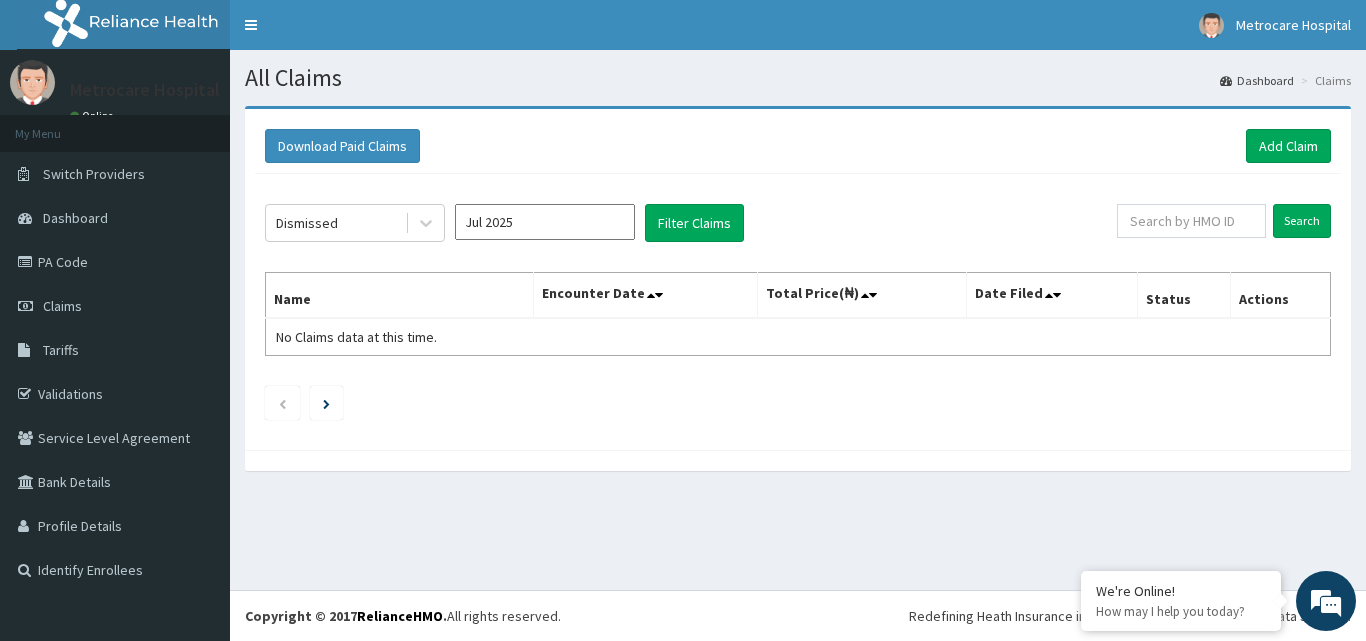 click on "Jul 2025" at bounding box center (545, 222) 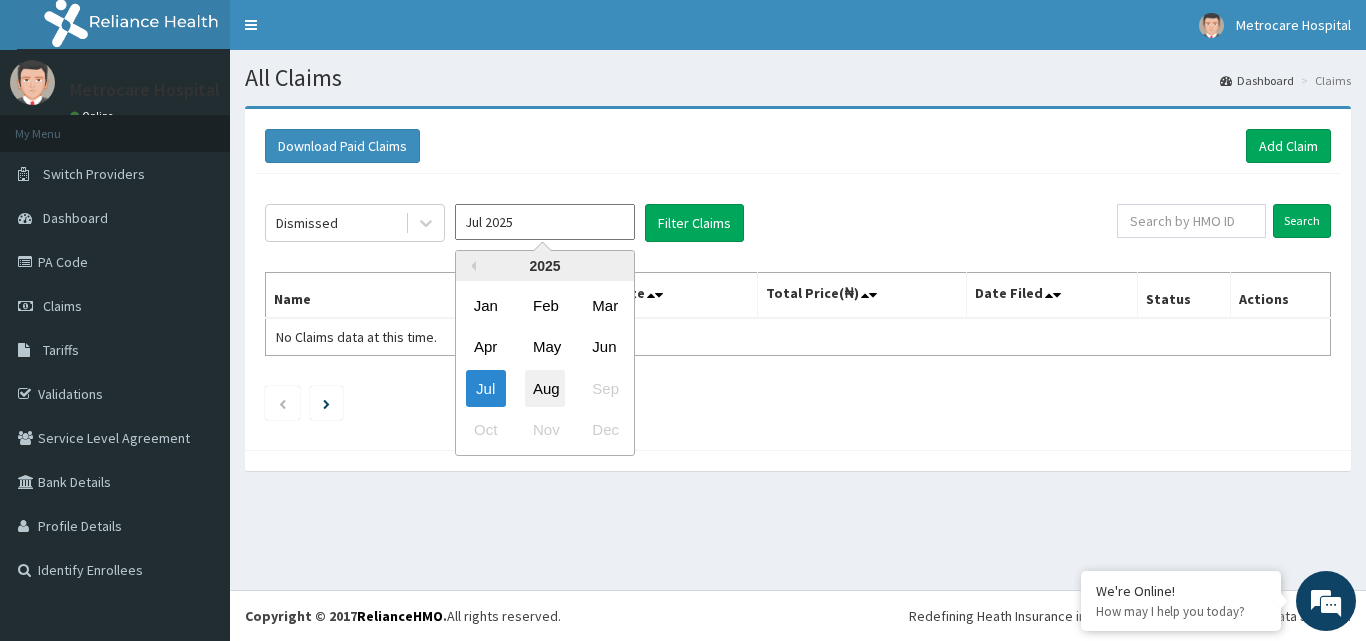 click on "Aug" at bounding box center [545, 388] 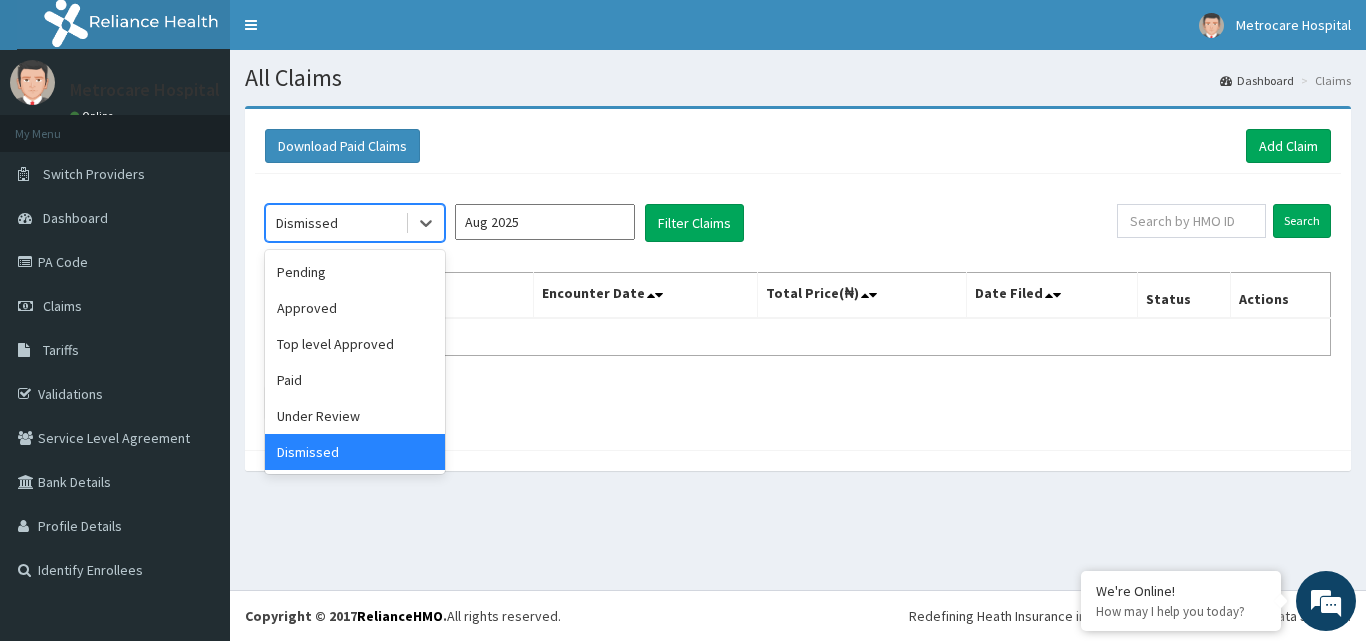 click on "Dismissed" at bounding box center [335, 223] 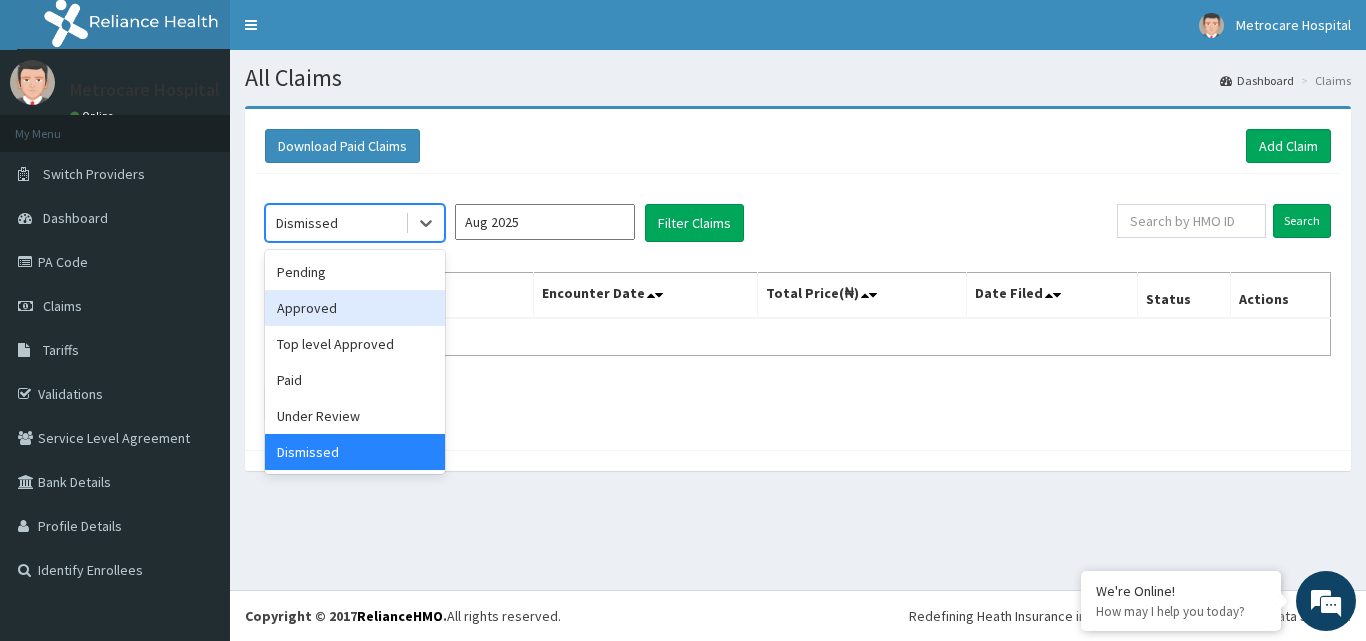 click on "Approved" at bounding box center [355, 308] 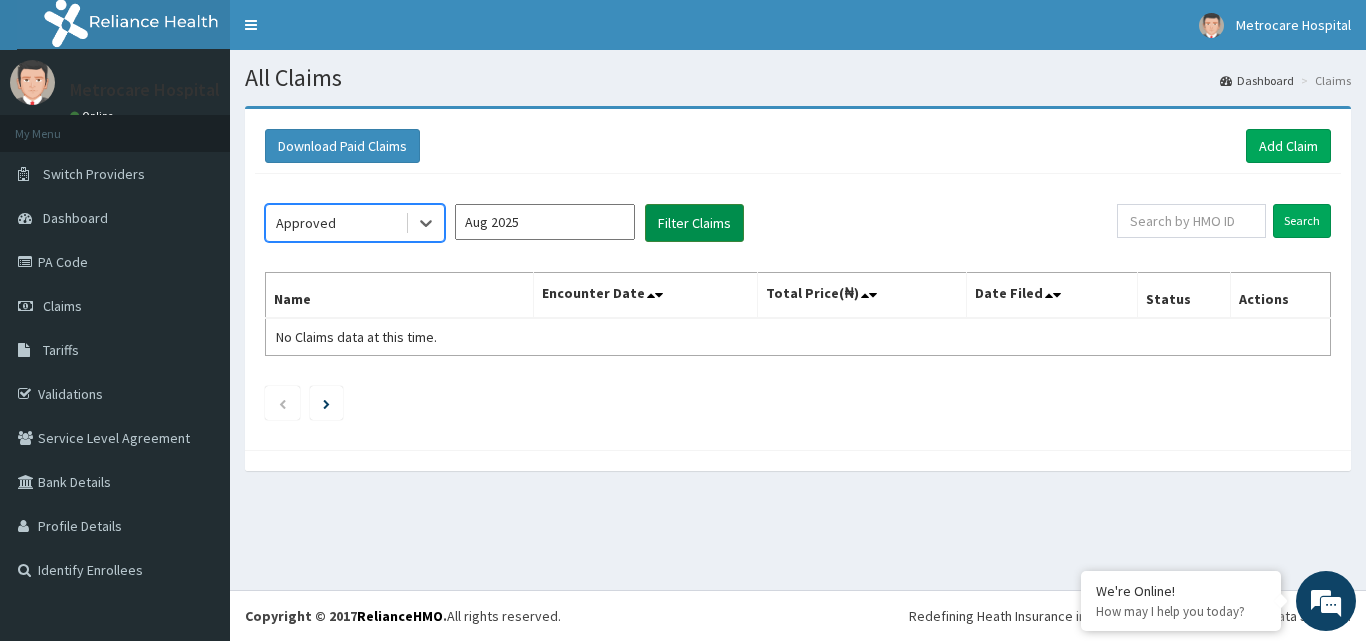 click on "Filter Claims" at bounding box center (694, 223) 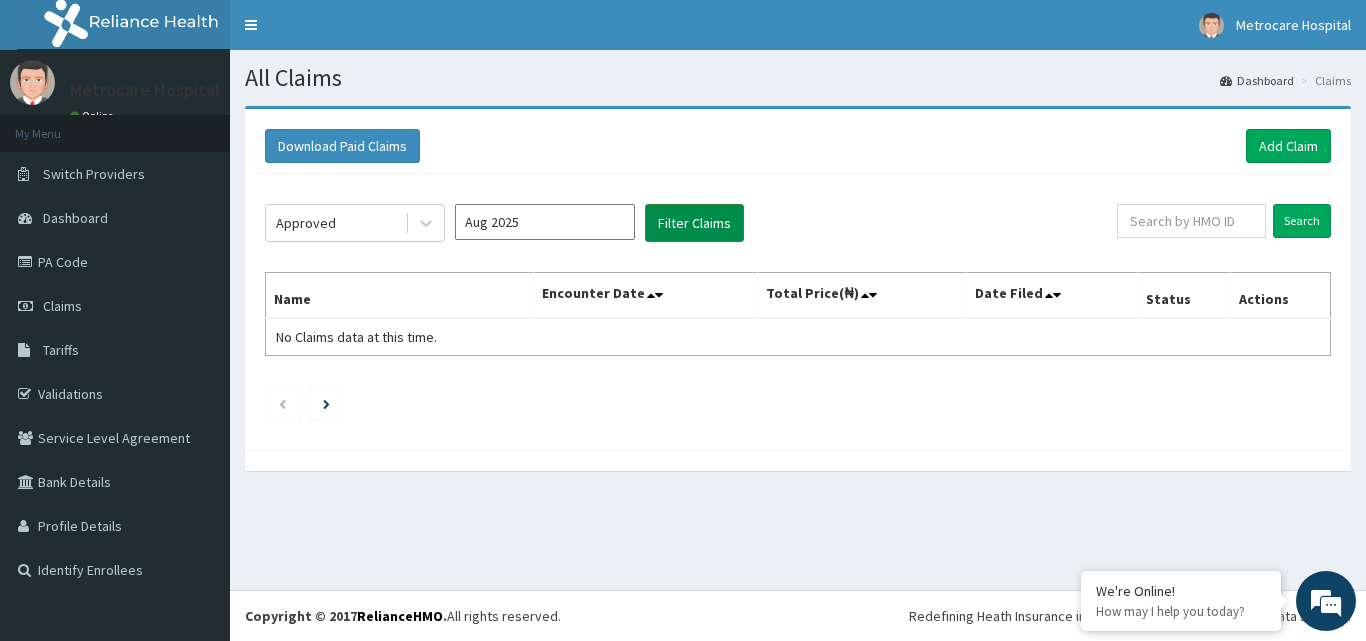 click on "Filter Claims" at bounding box center (694, 223) 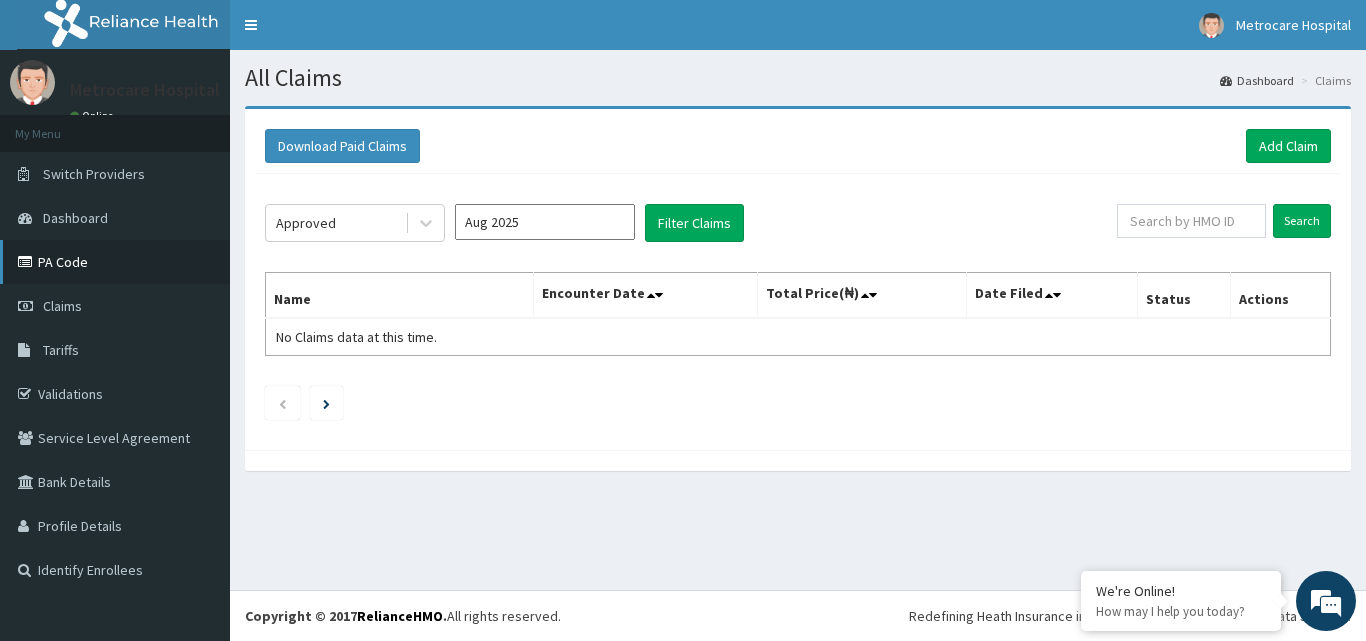 click on "PA Code" at bounding box center (115, 262) 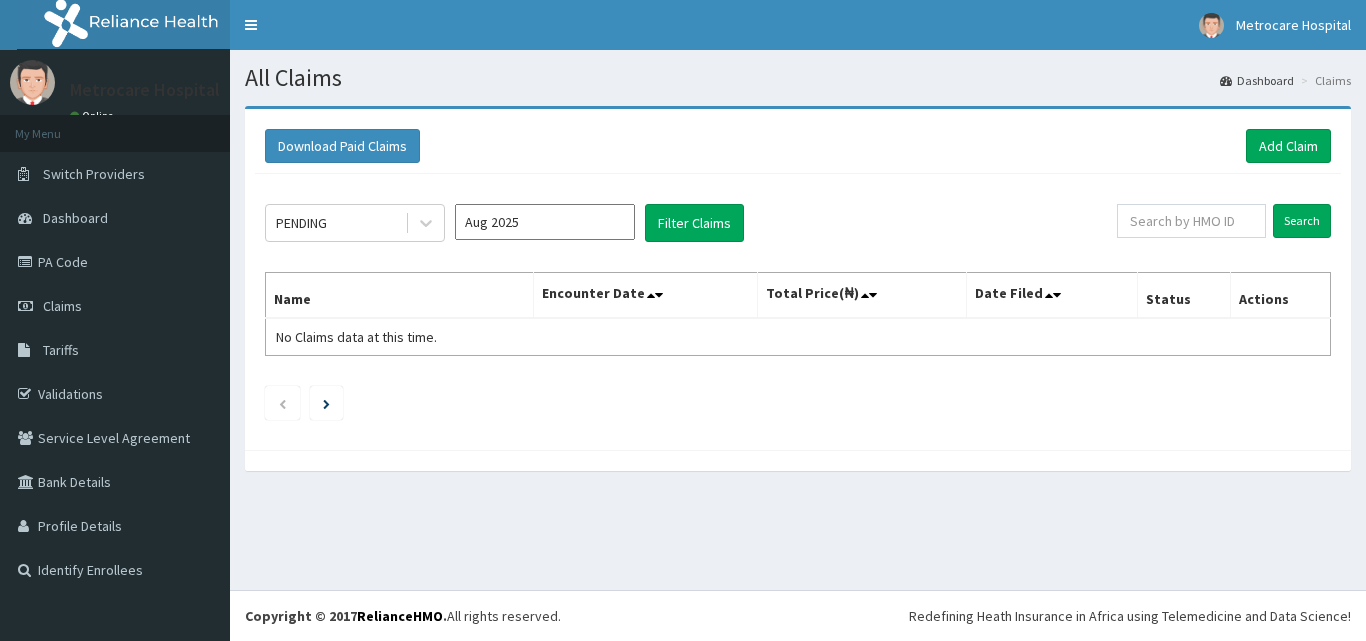 scroll, scrollTop: 0, scrollLeft: 0, axis: both 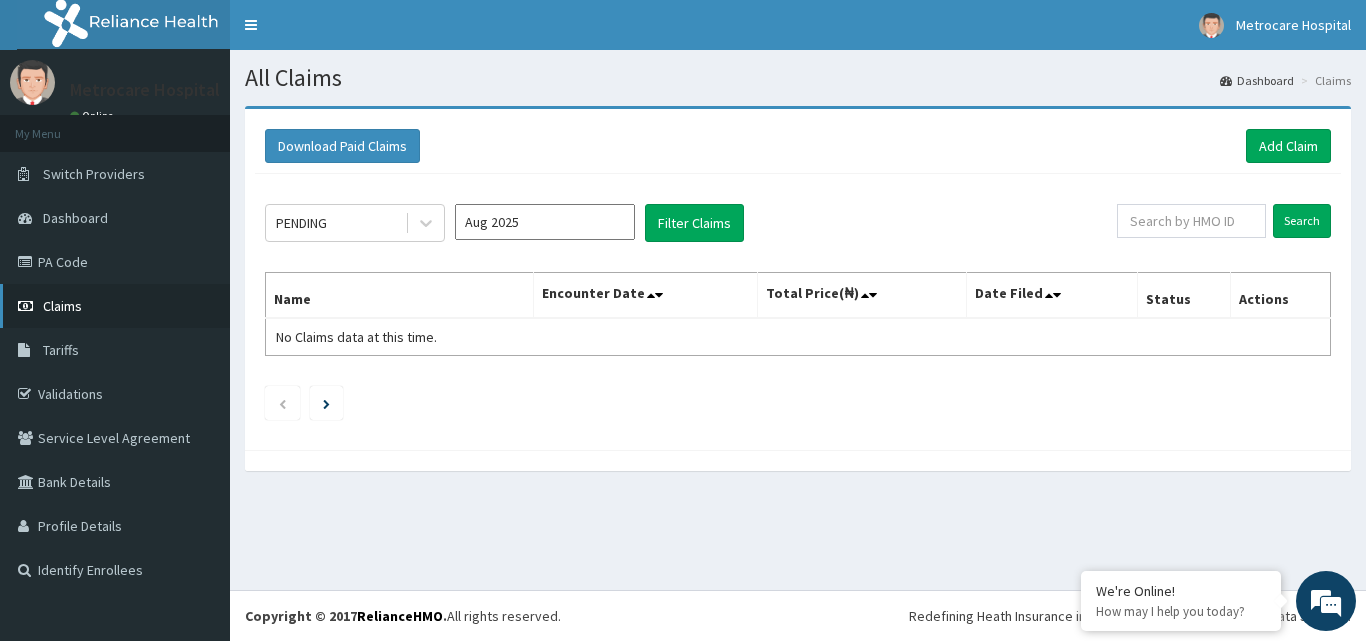 click on "Claims" at bounding box center (115, 306) 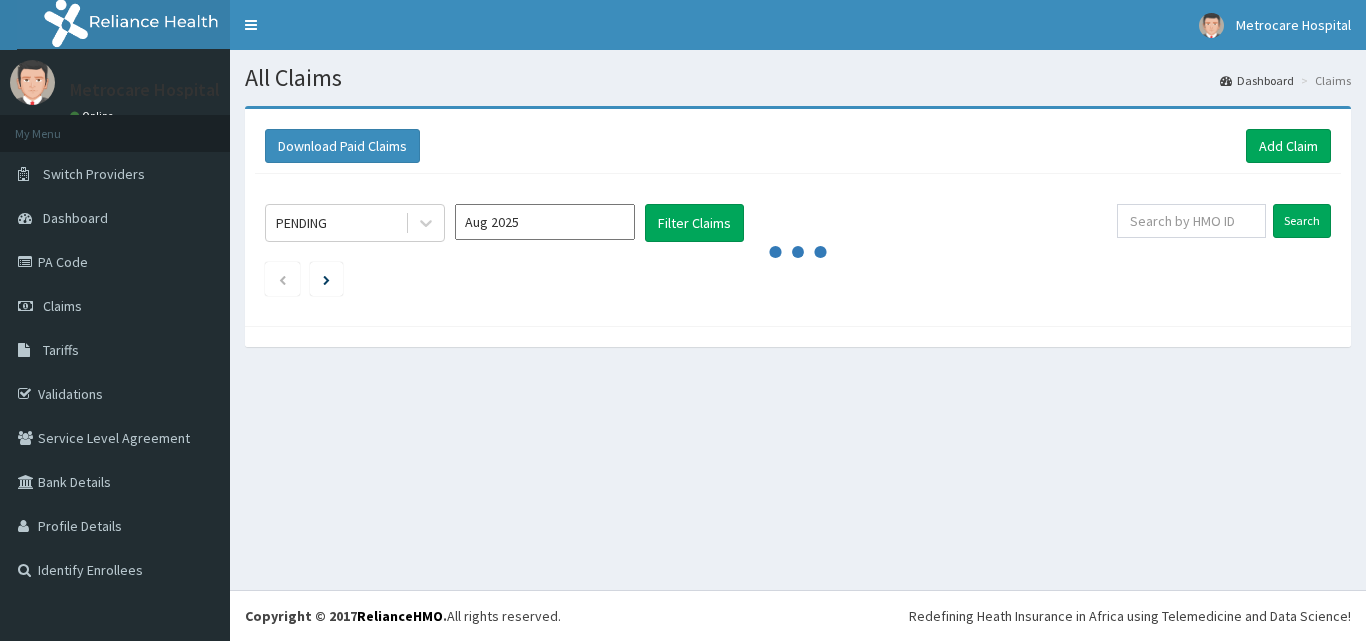 scroll, scrollTop: 0, scrollLeft: 0, axis: both 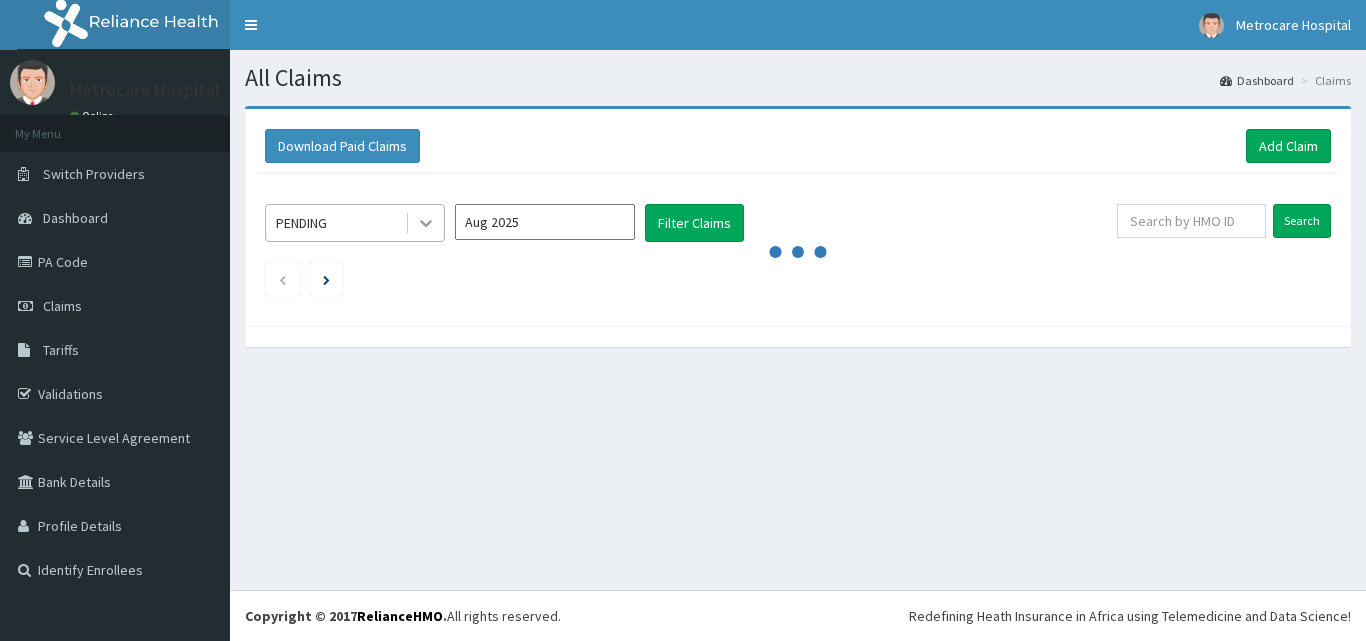 click 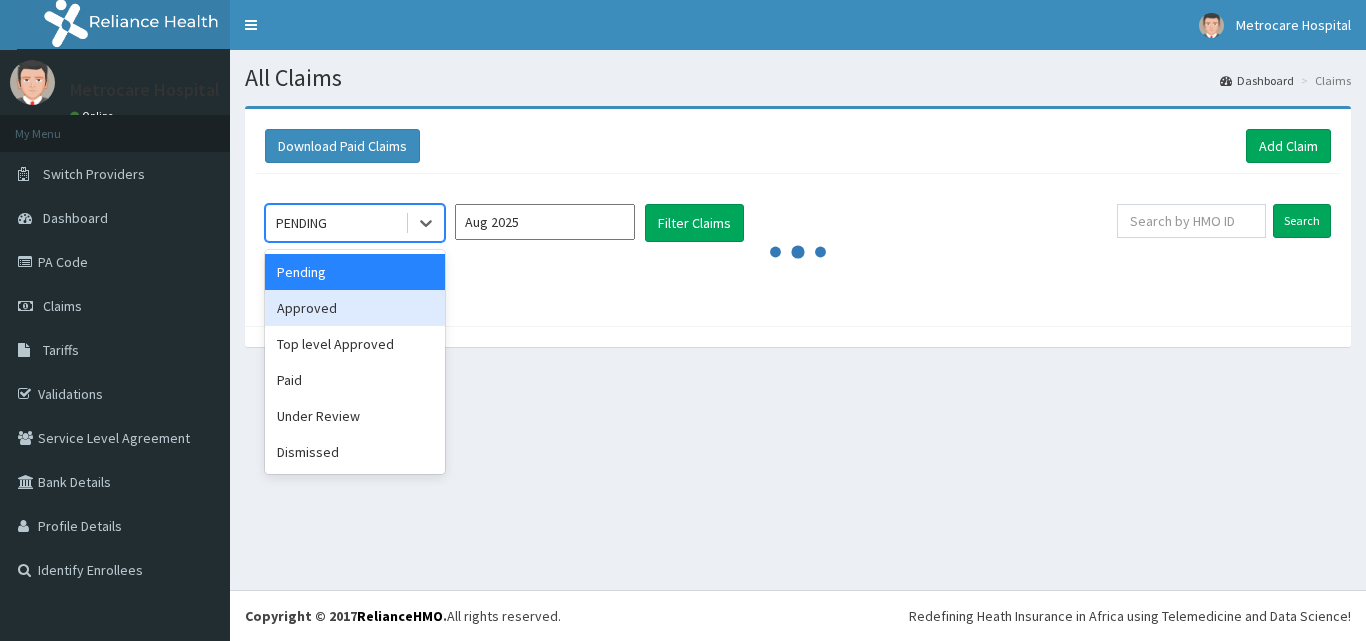 click on "Approved" at bounding box center (355, 308) 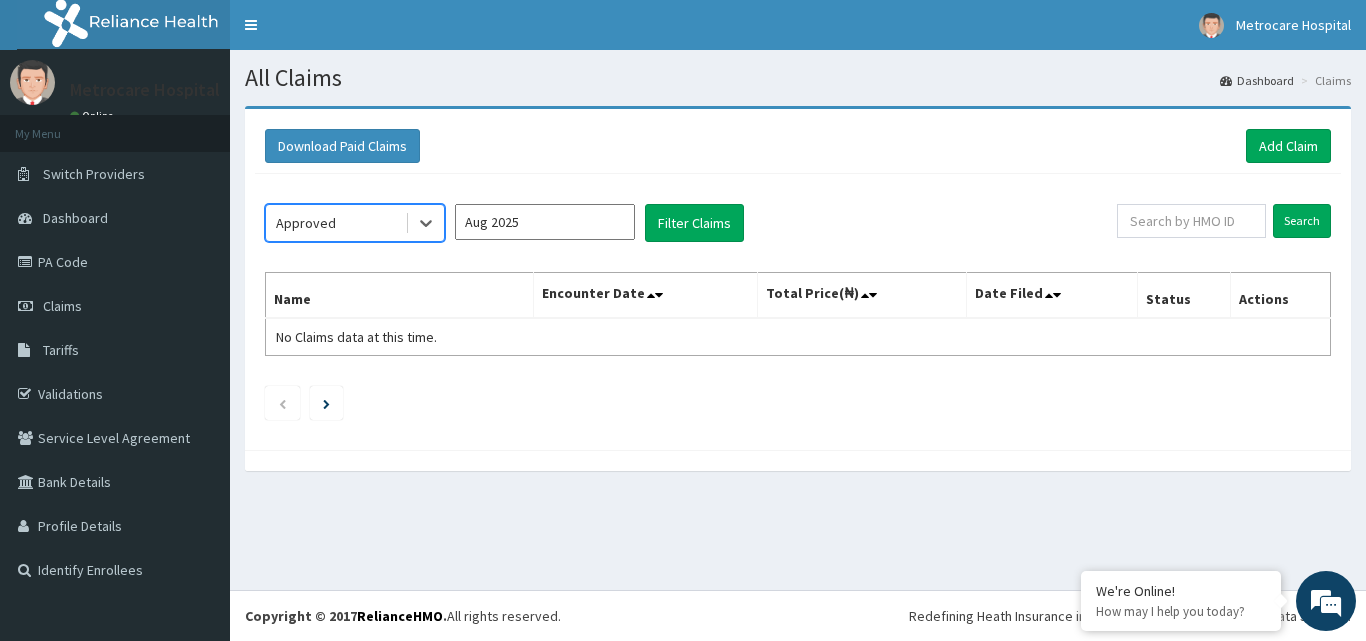 scroll, scrollTop: 0, scrollLeft: 0, axis: both 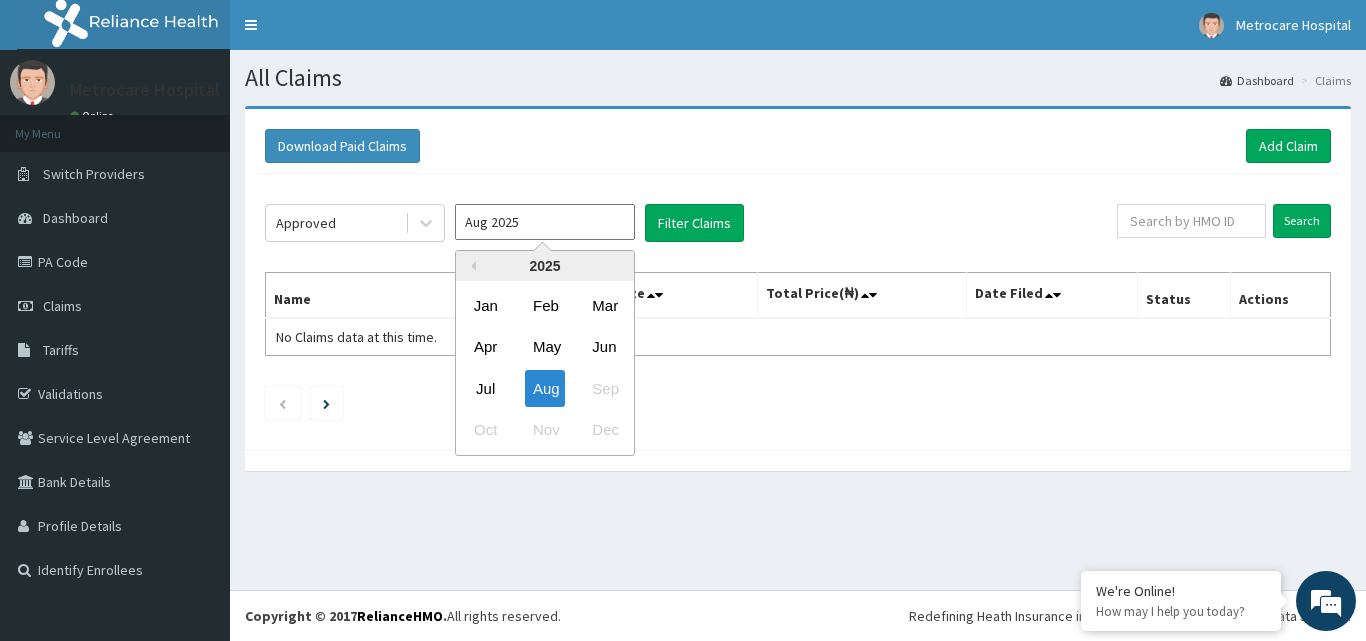click on "Aug 2025" at bounding box center [545, 222] 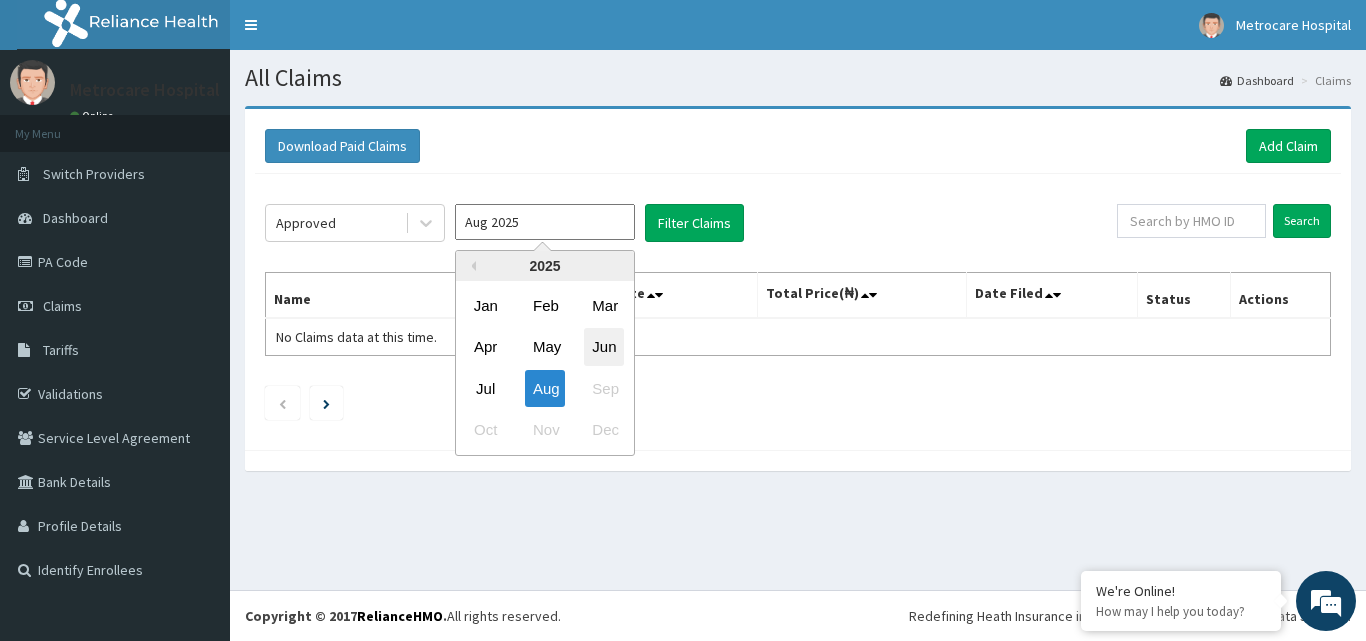 click on "Jun" at bounding box center (604, 347) 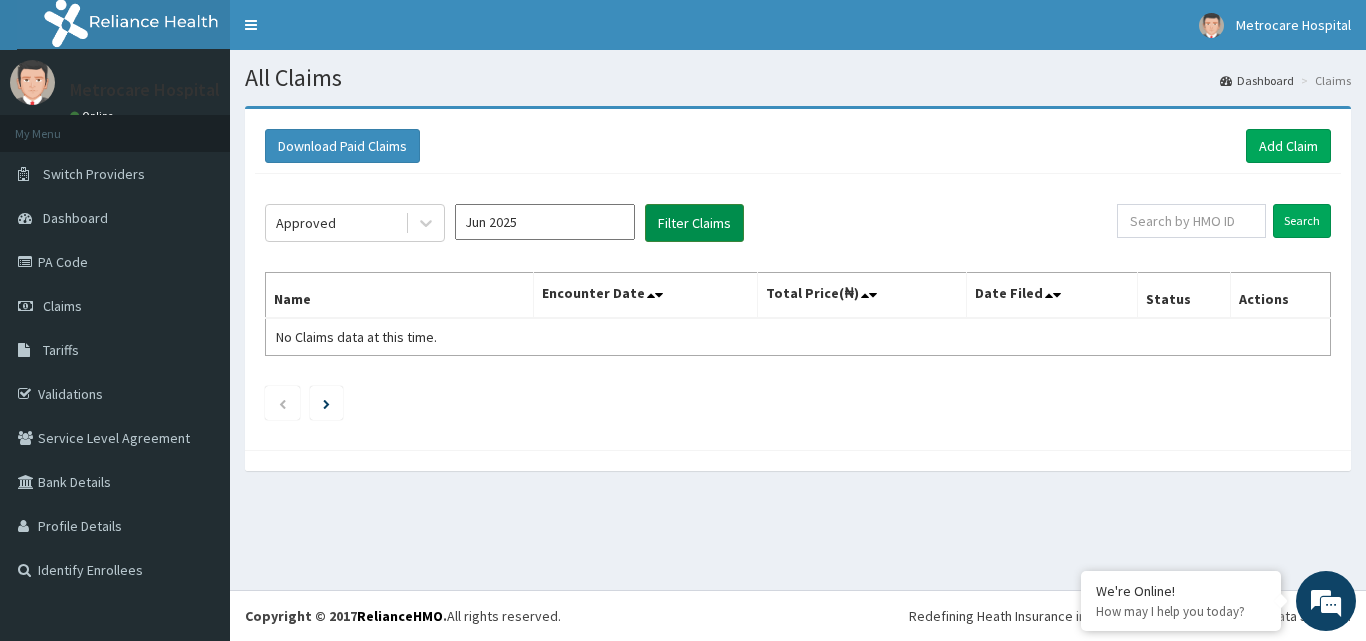 click on "Filter Claims" at bounding box center [694, 223] 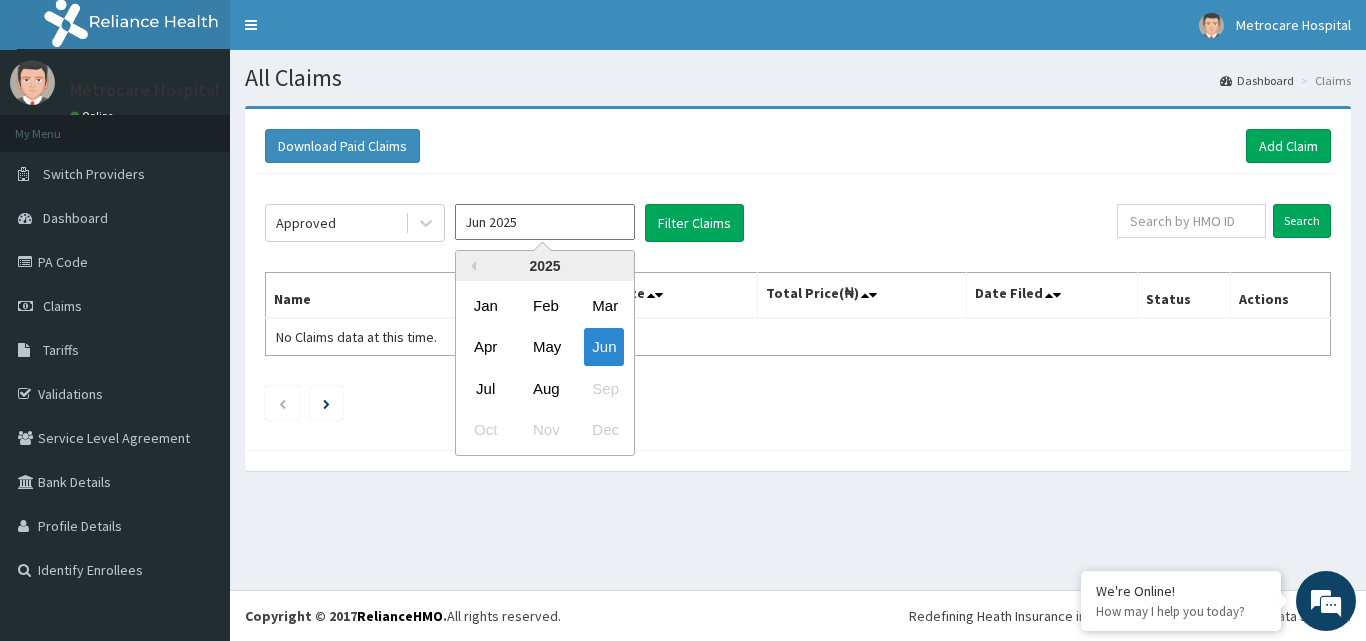 click on "Jun 2025" at bounding box center [545, 222] 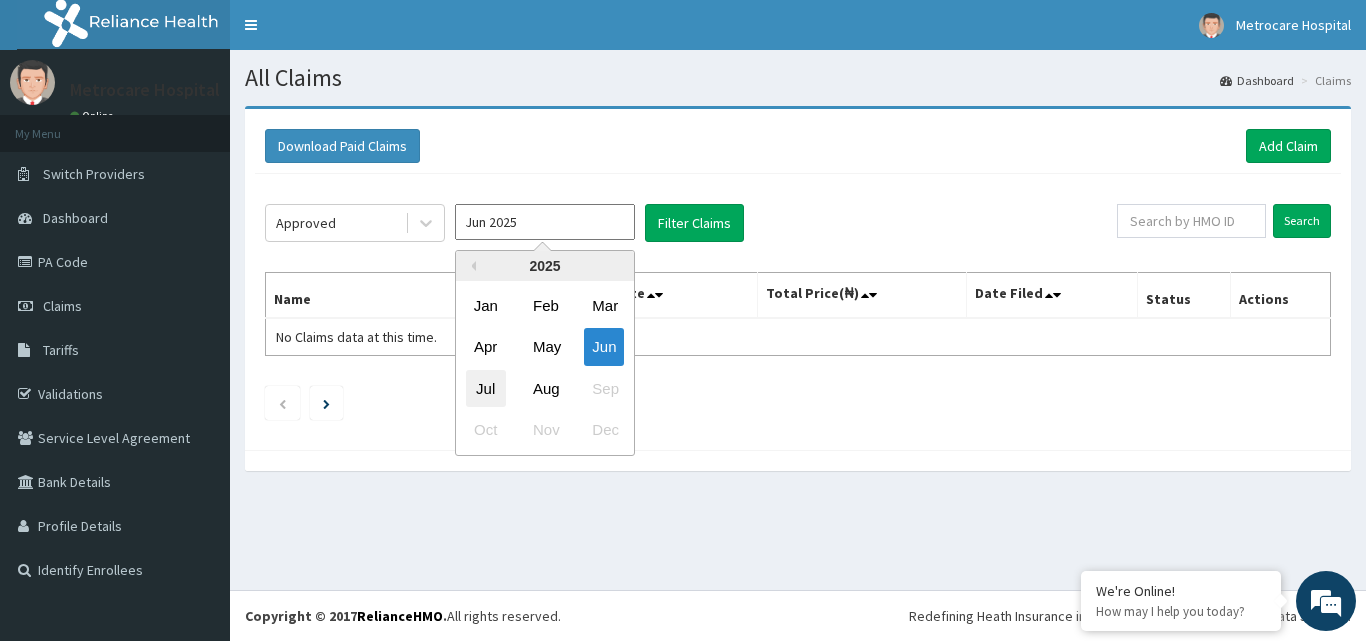 click on "Jul" at bounding box center (486, 388) 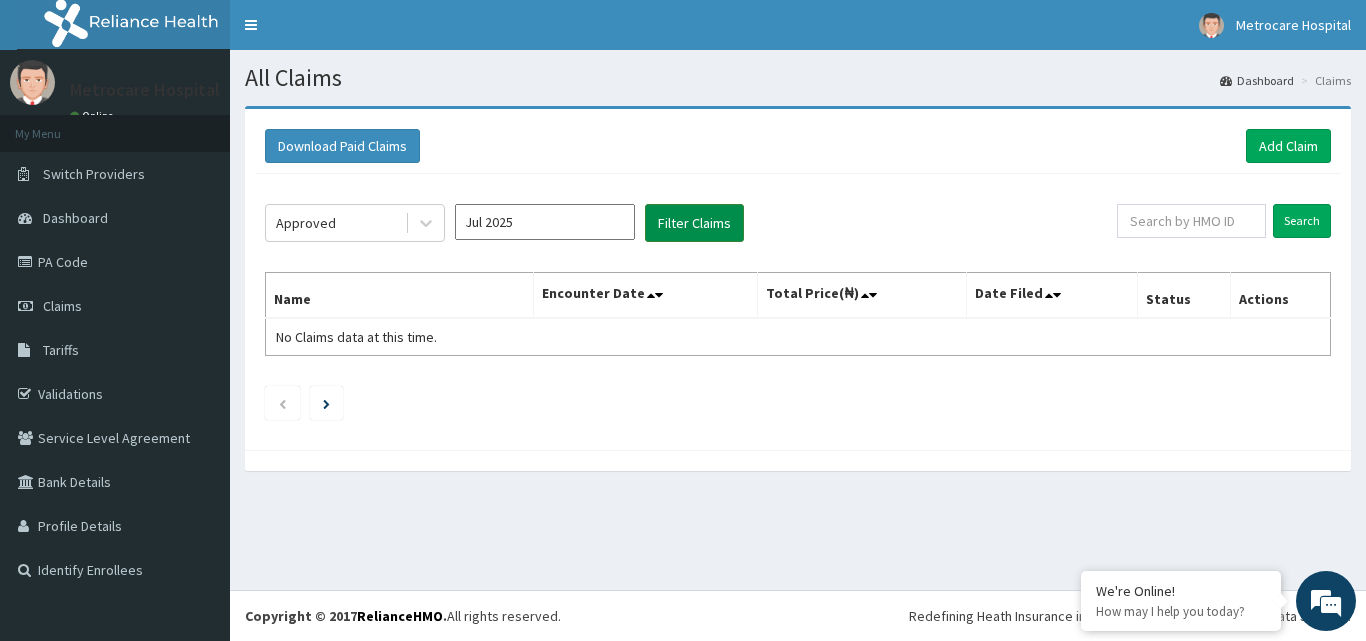 click on "Filter Claims" at bounding box center (694, 223) 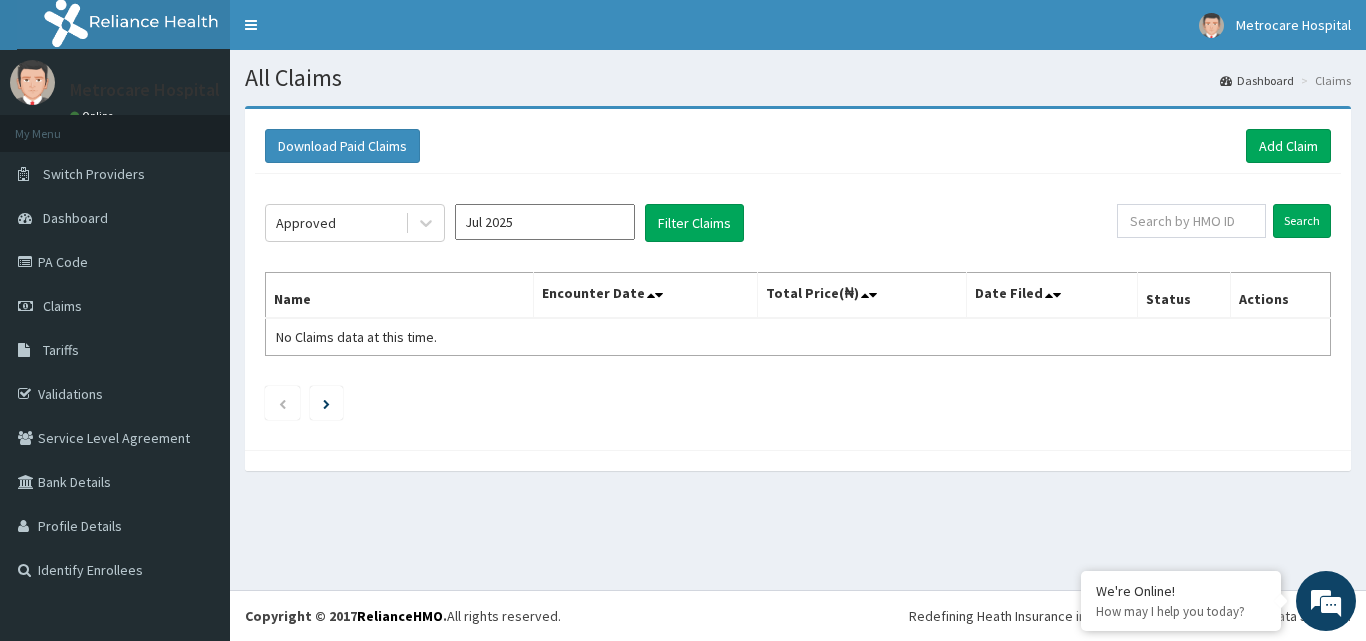 click on "Approved Jul 2025 Filter Claims Search Name Encounter Date Total Price(₦) Date Filed Status Actions No Claims data at this time." 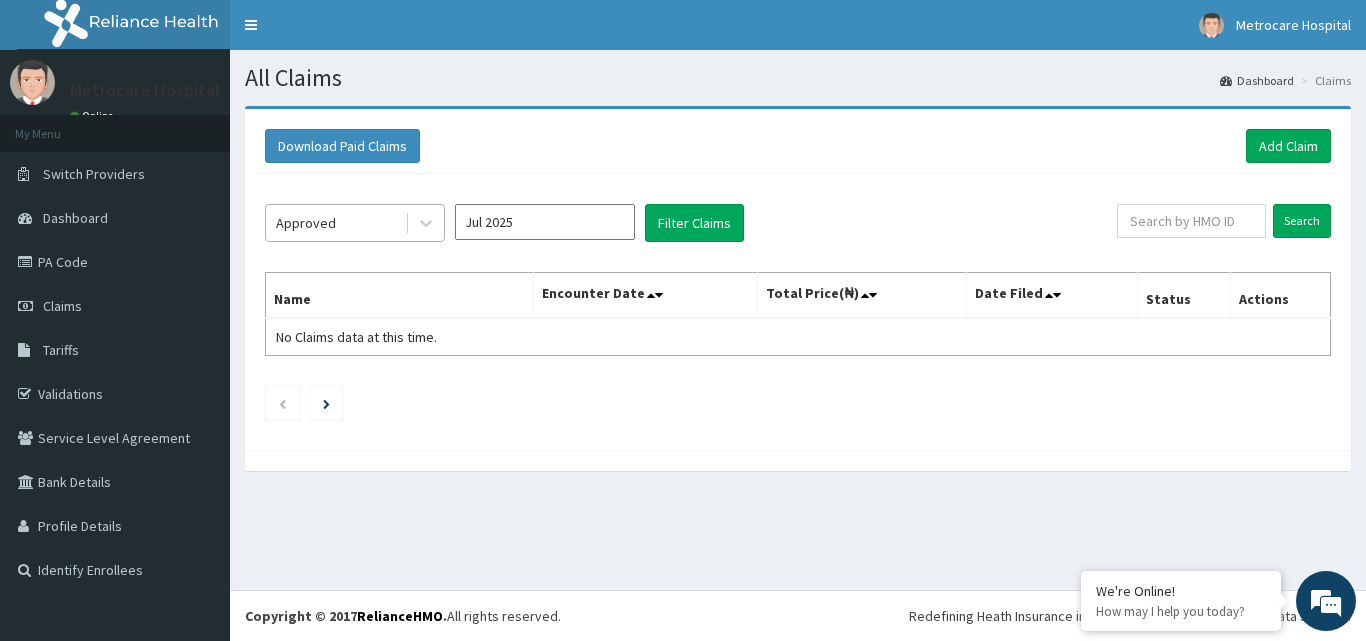 click on "Approved" at bounding box center [335, 223] 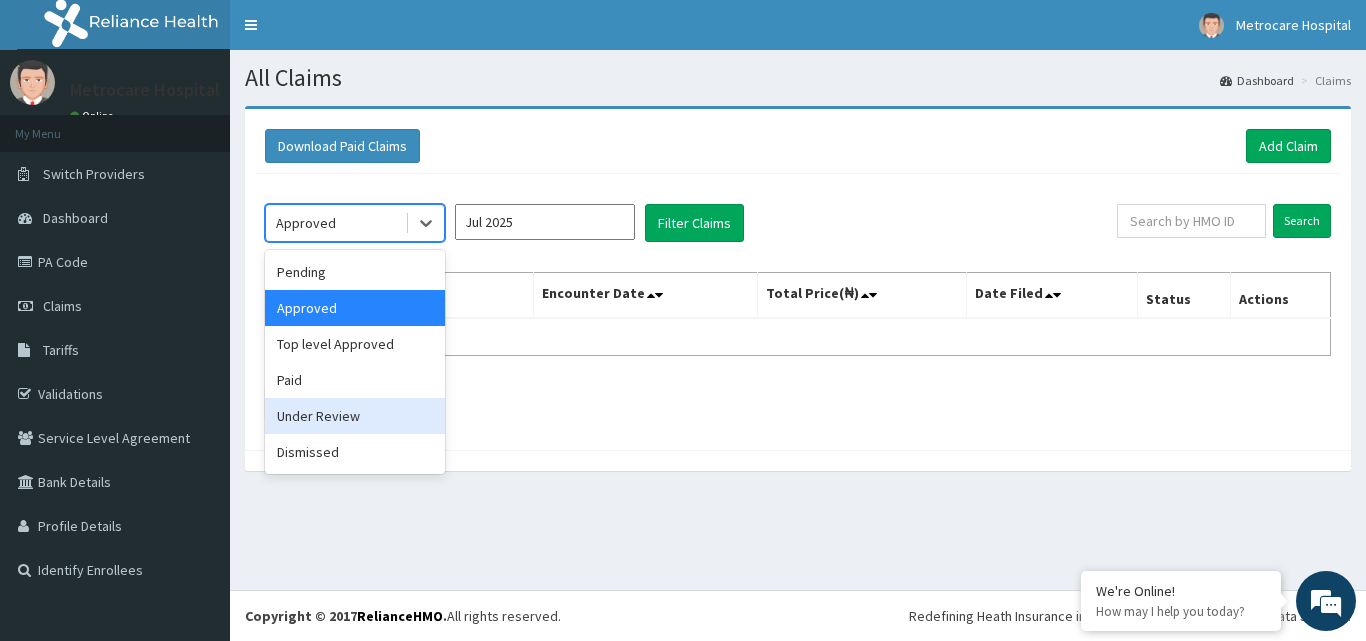 click on "Under Review" at bounding box center [355, 416] 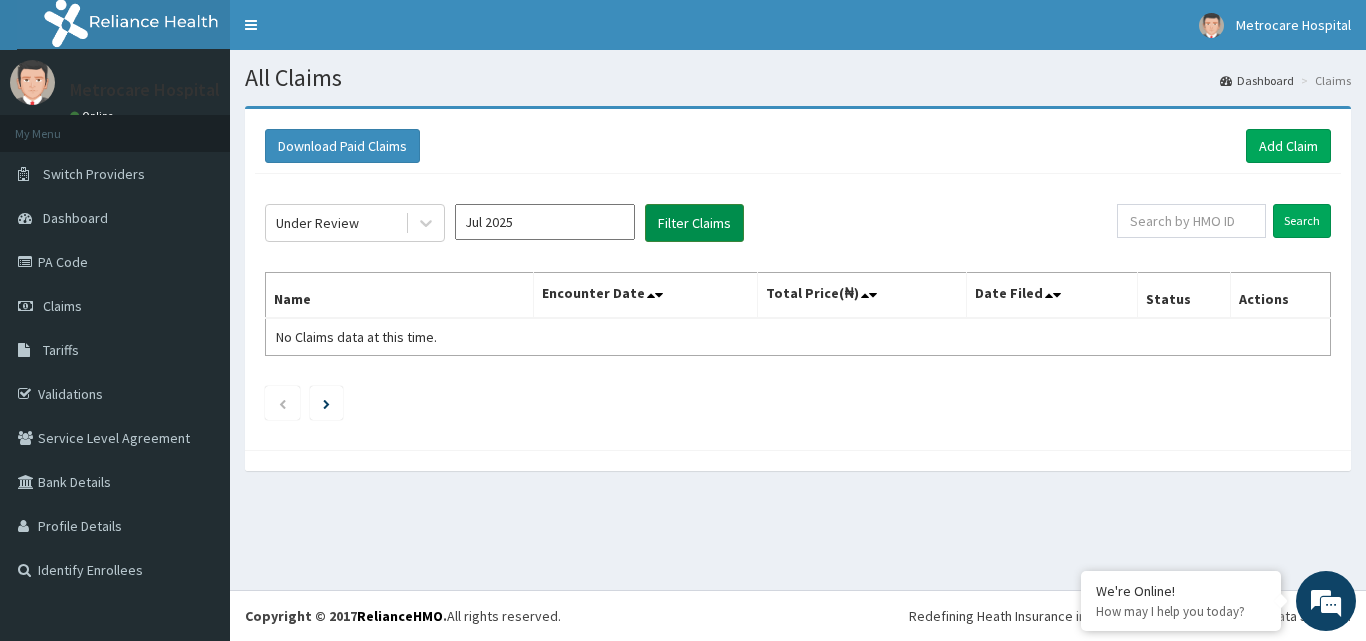 click on "Filter Claims" at bounding box center [694, 223] 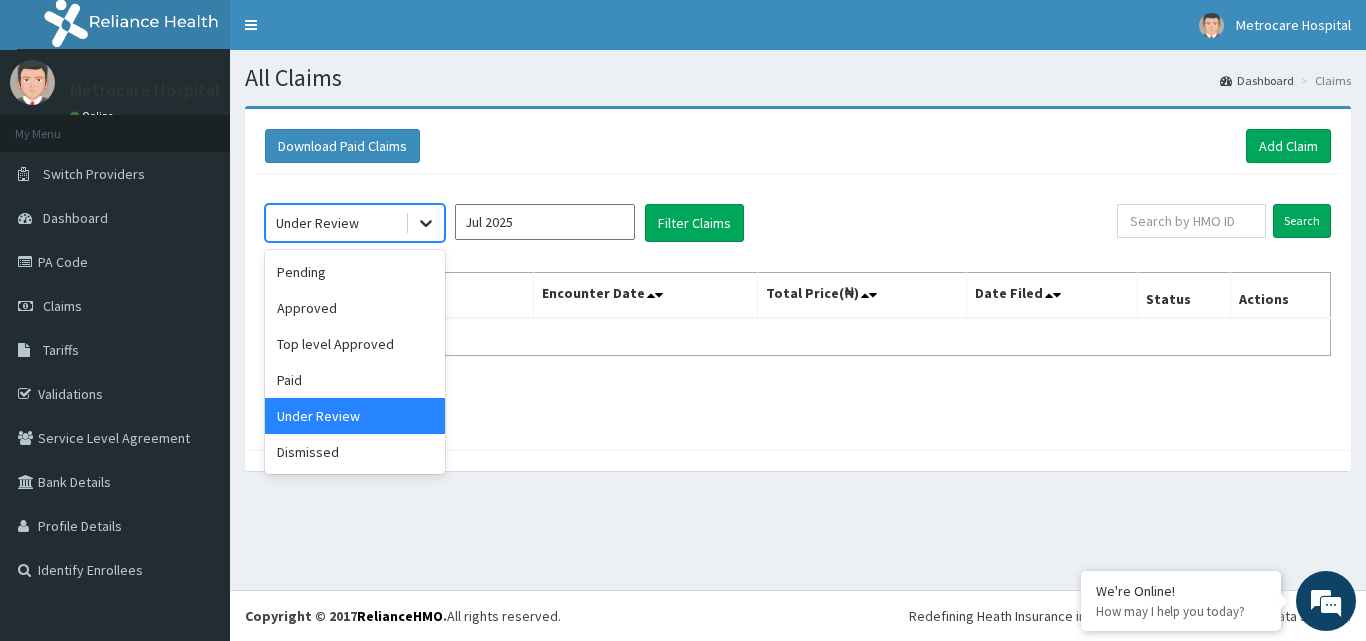 click 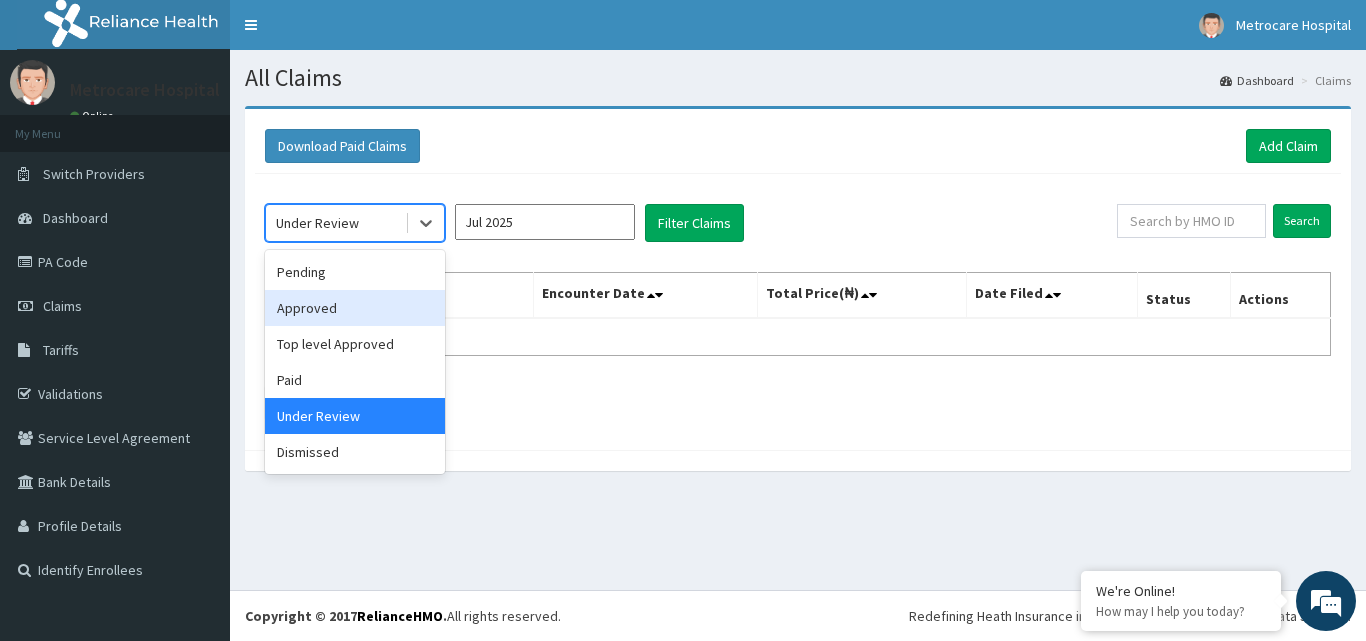 click on "Approved" at bounding box center (355, 308) 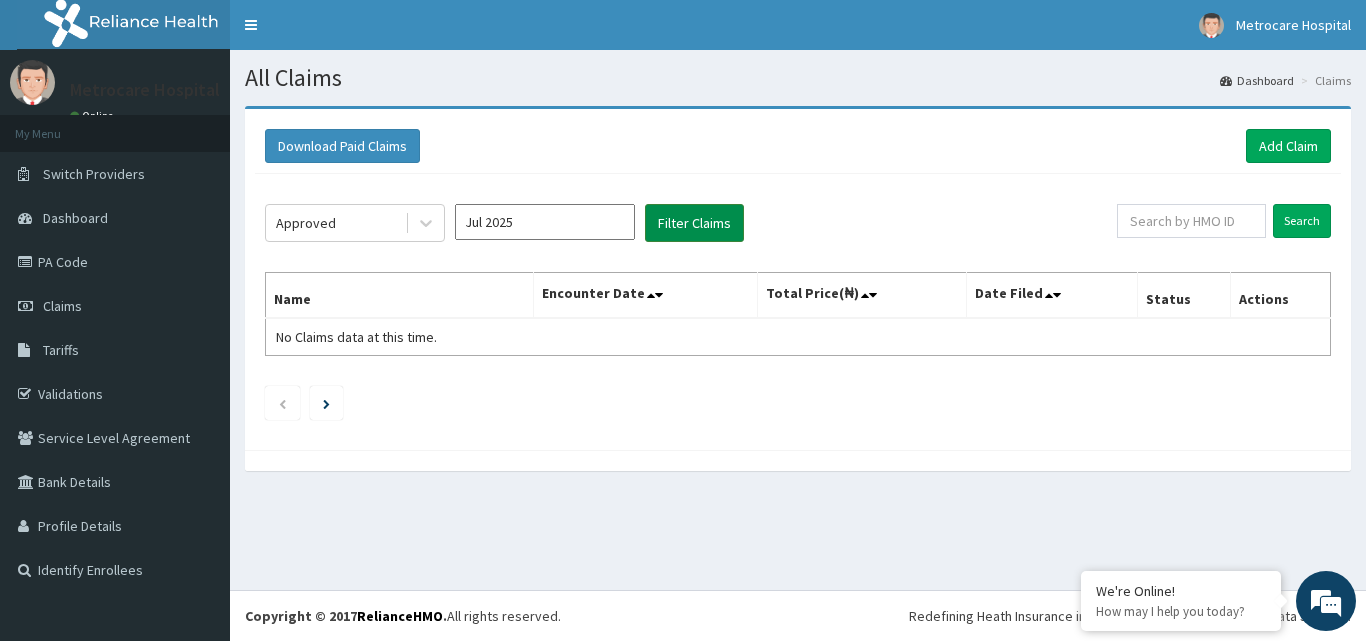 click on "Filter Claims" at bounding box center (694, 223) 